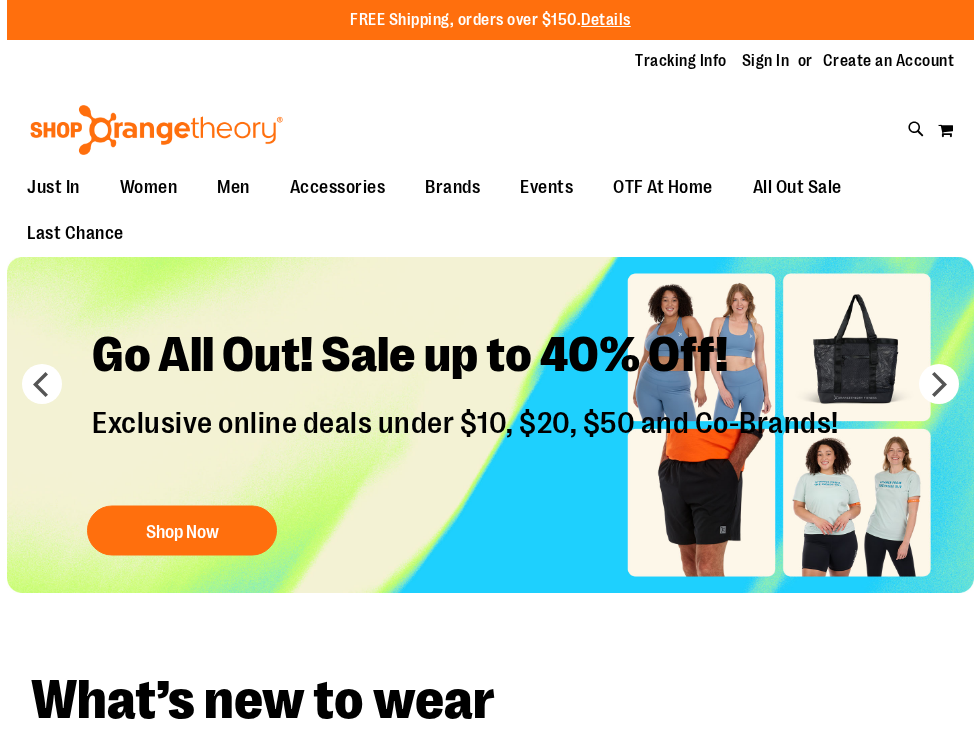 scroll, scrollTop: 0, scrollLeft: 0, axis: both 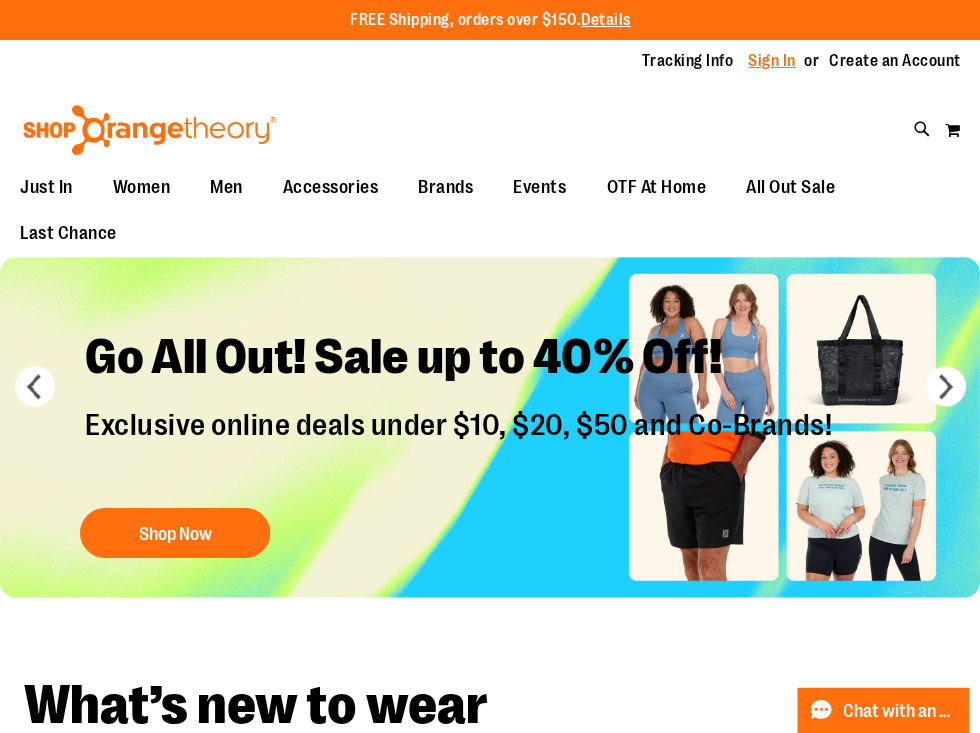 click on "Sign In" at bounding box center (772, 61) 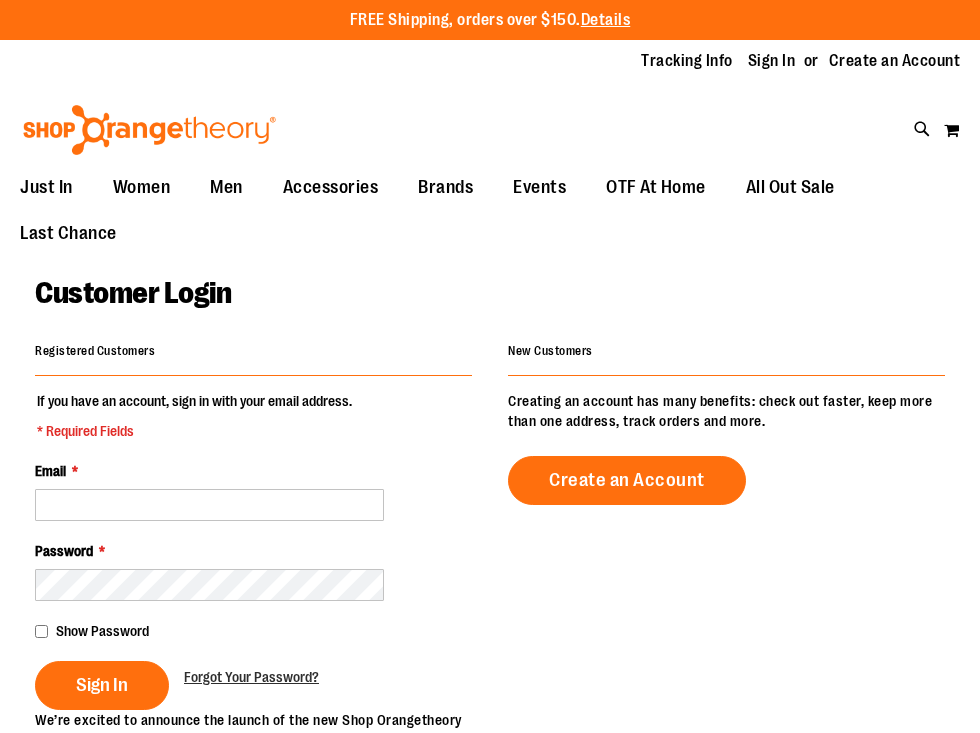 scroll, scrollTop: 0, scrollLeft: 0, axis: both 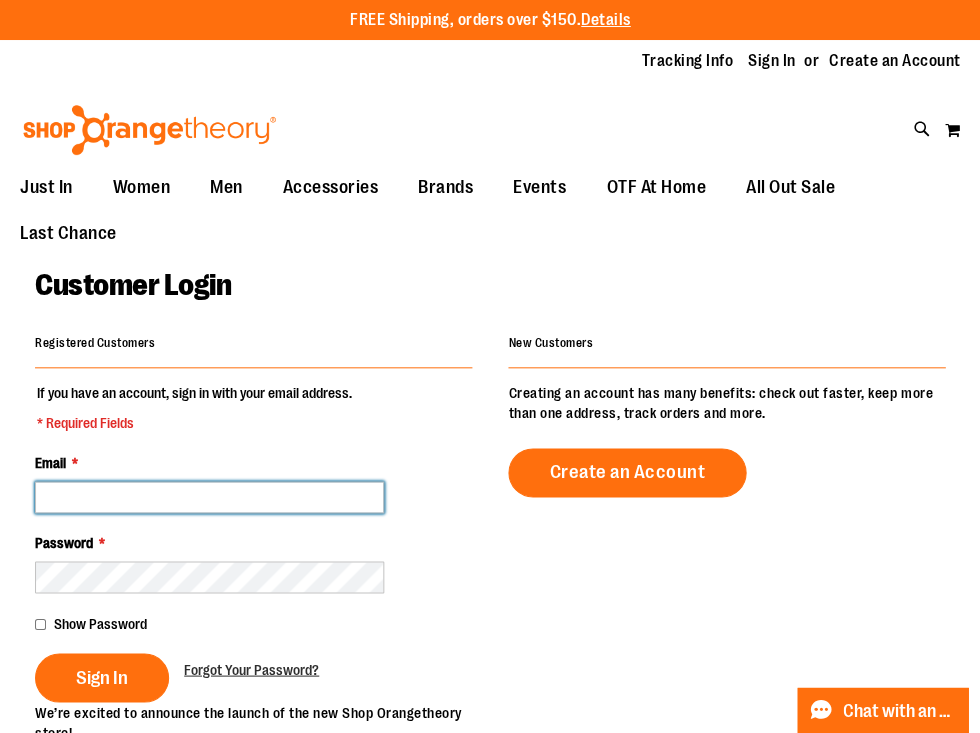 type on "**********" 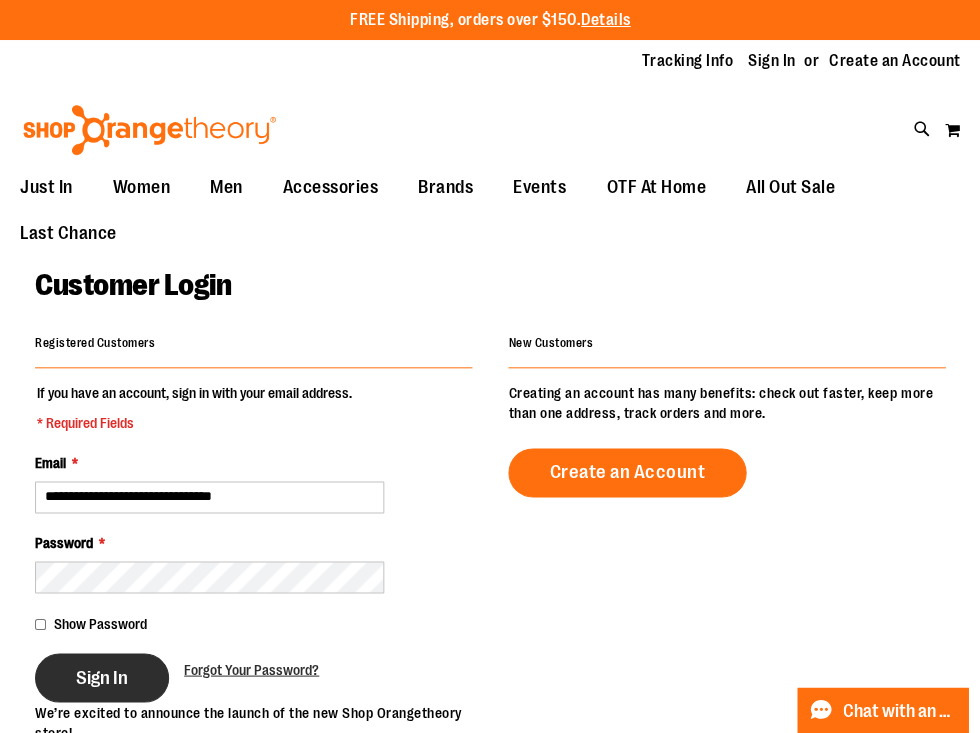 click on "Sign In" at bounding box center [102, 677] 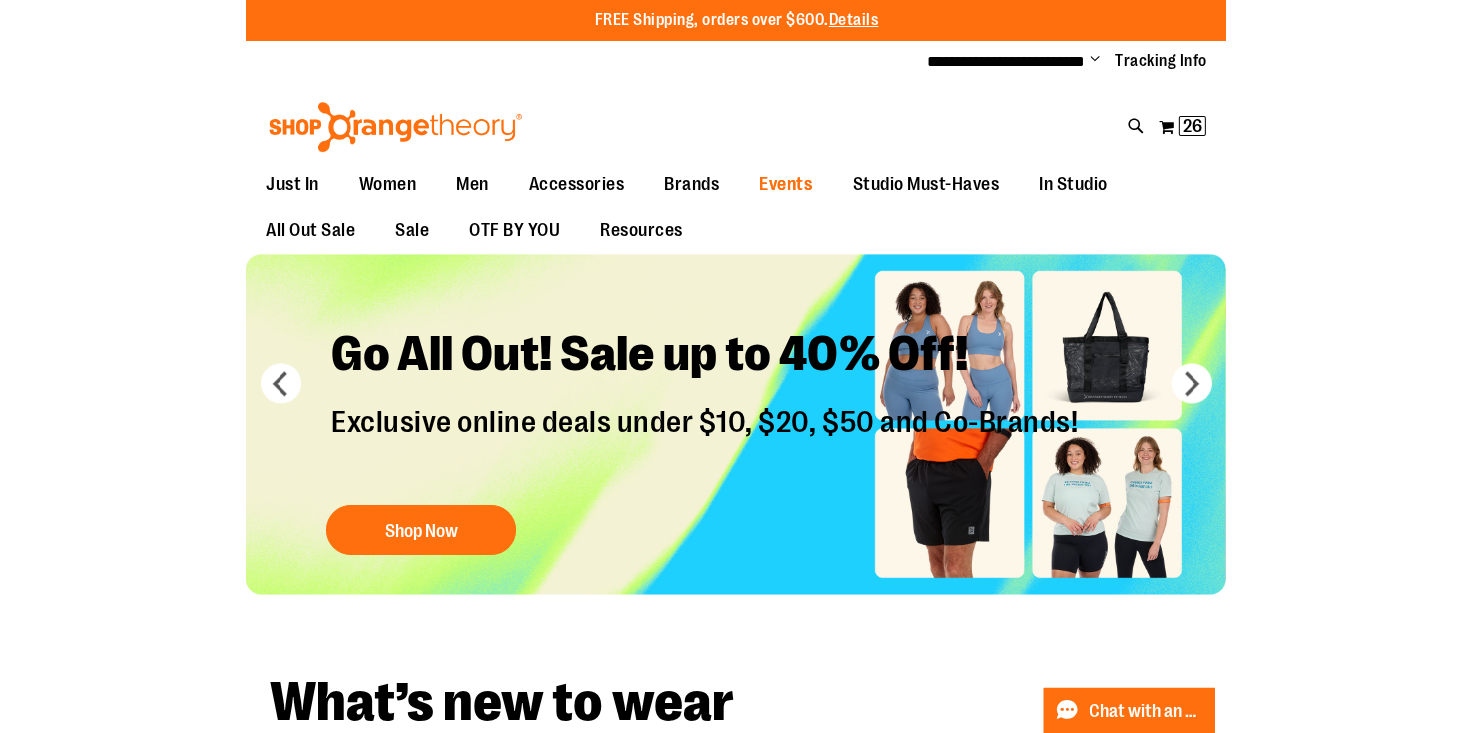 scroll, scrollTop: 0, scrollLeft: 0, axis: both 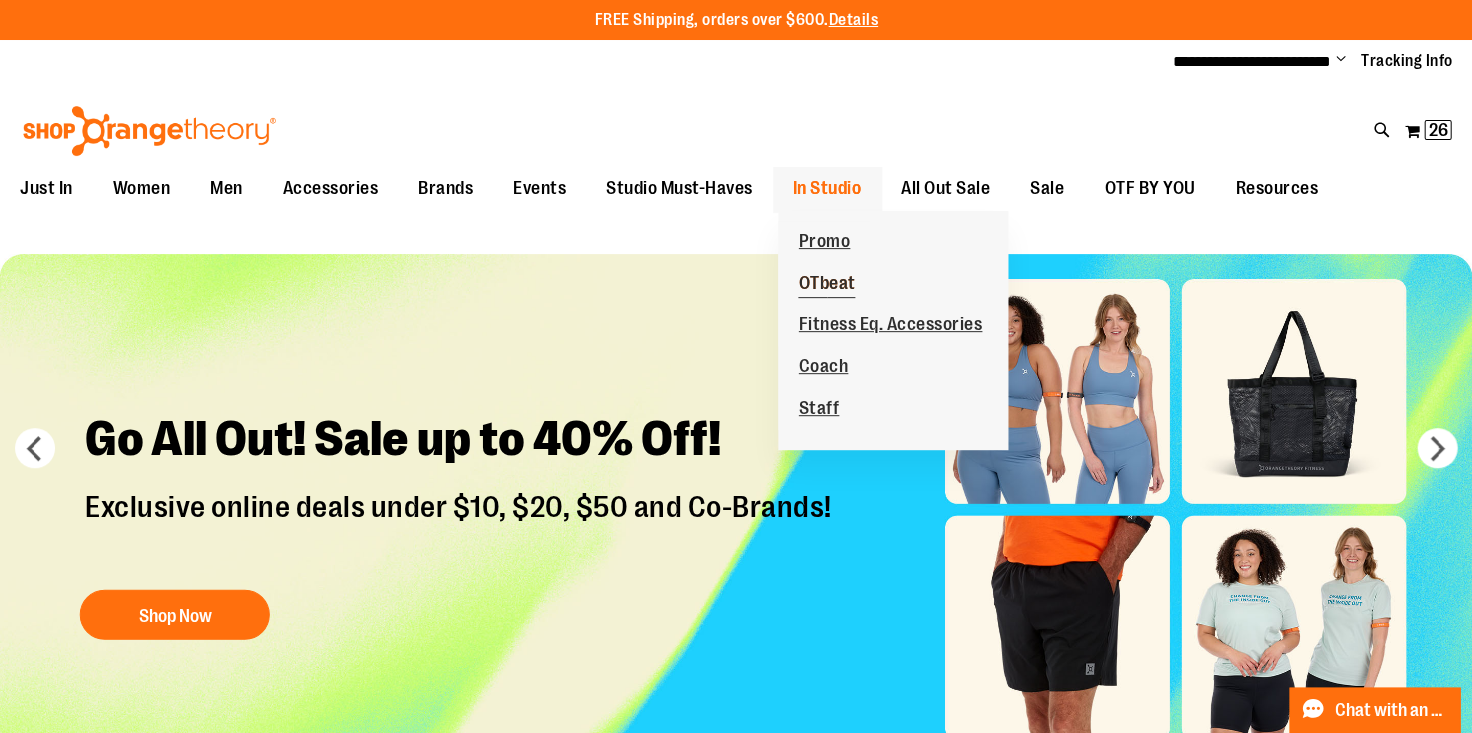 click on "OTbeat" at bounding box center [826, 285] 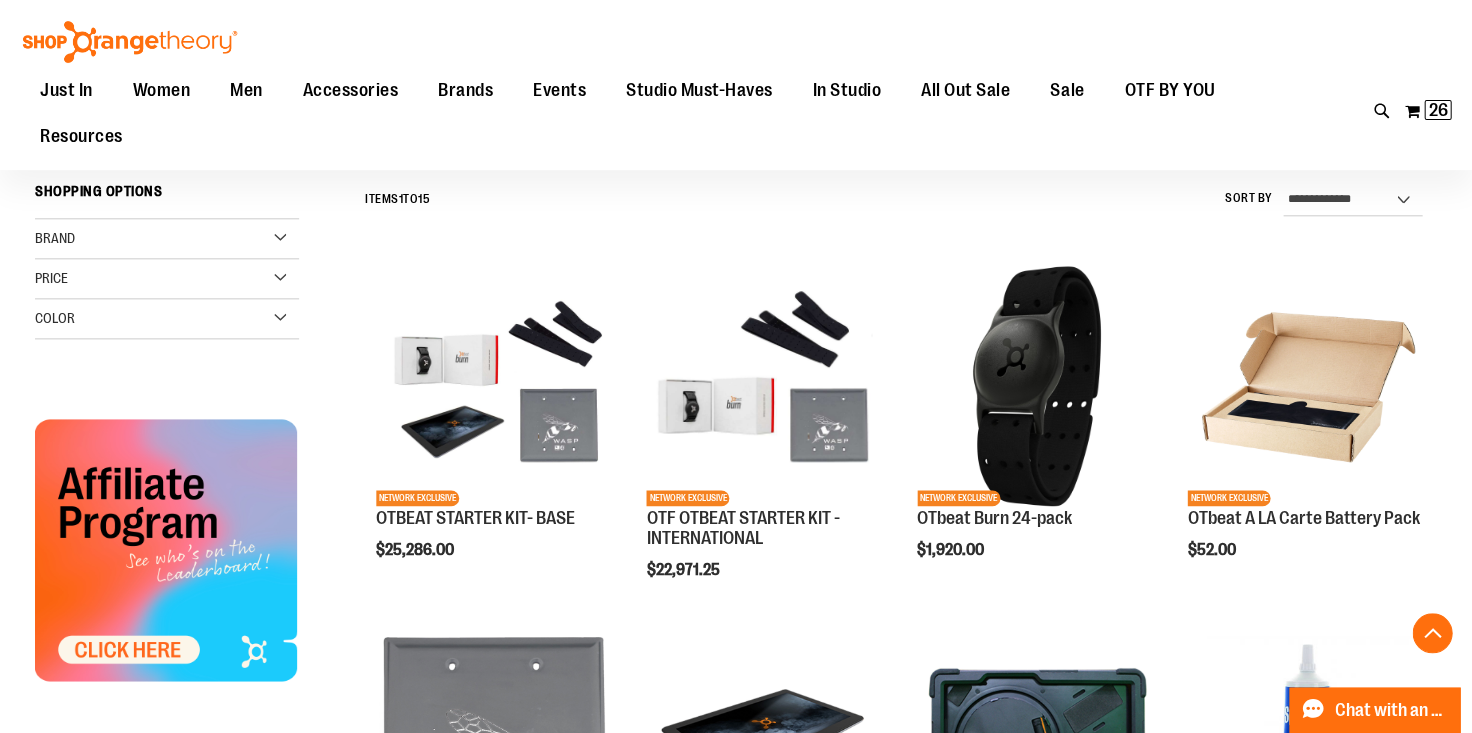 scroll, scrollTop: 473, scrollLeft: 0, axis: vertical 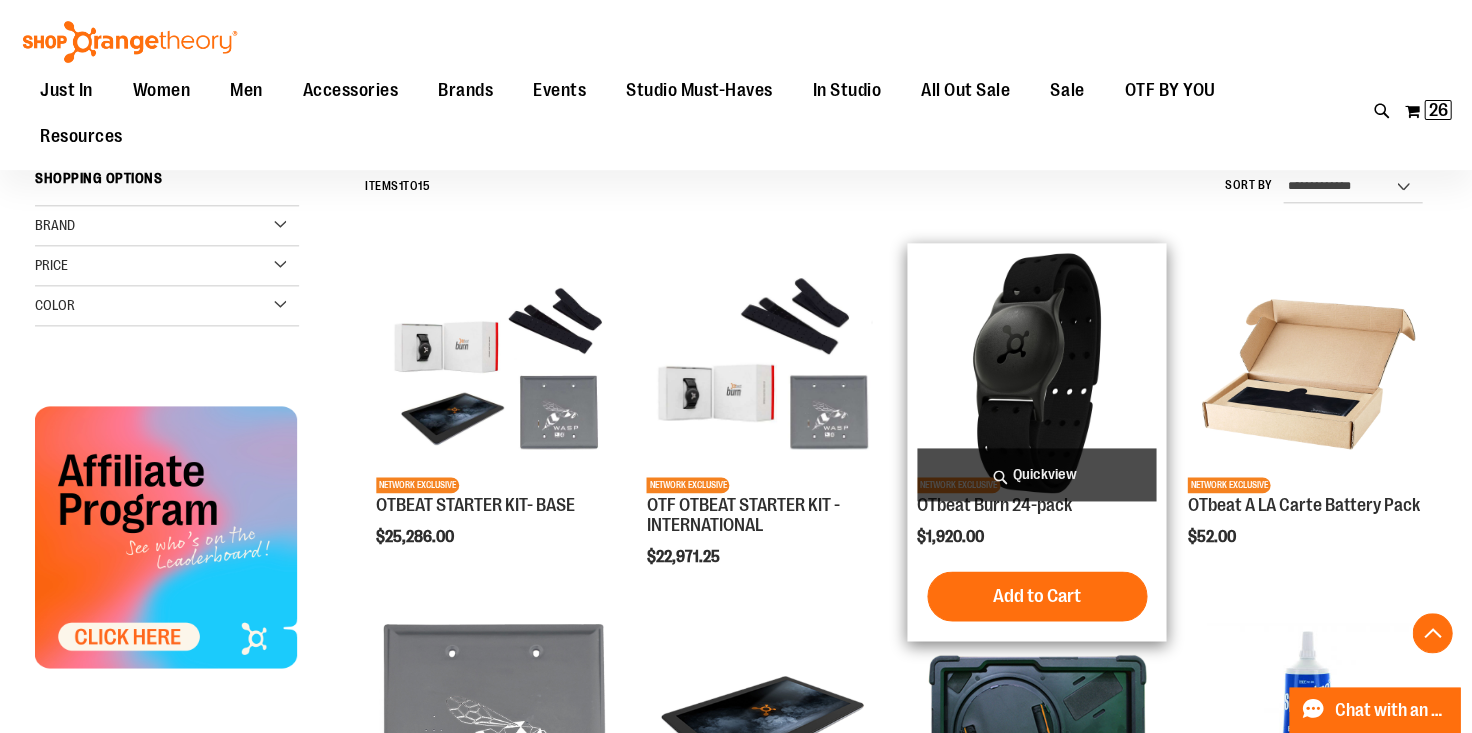 click at bounding box center [1037, 373] 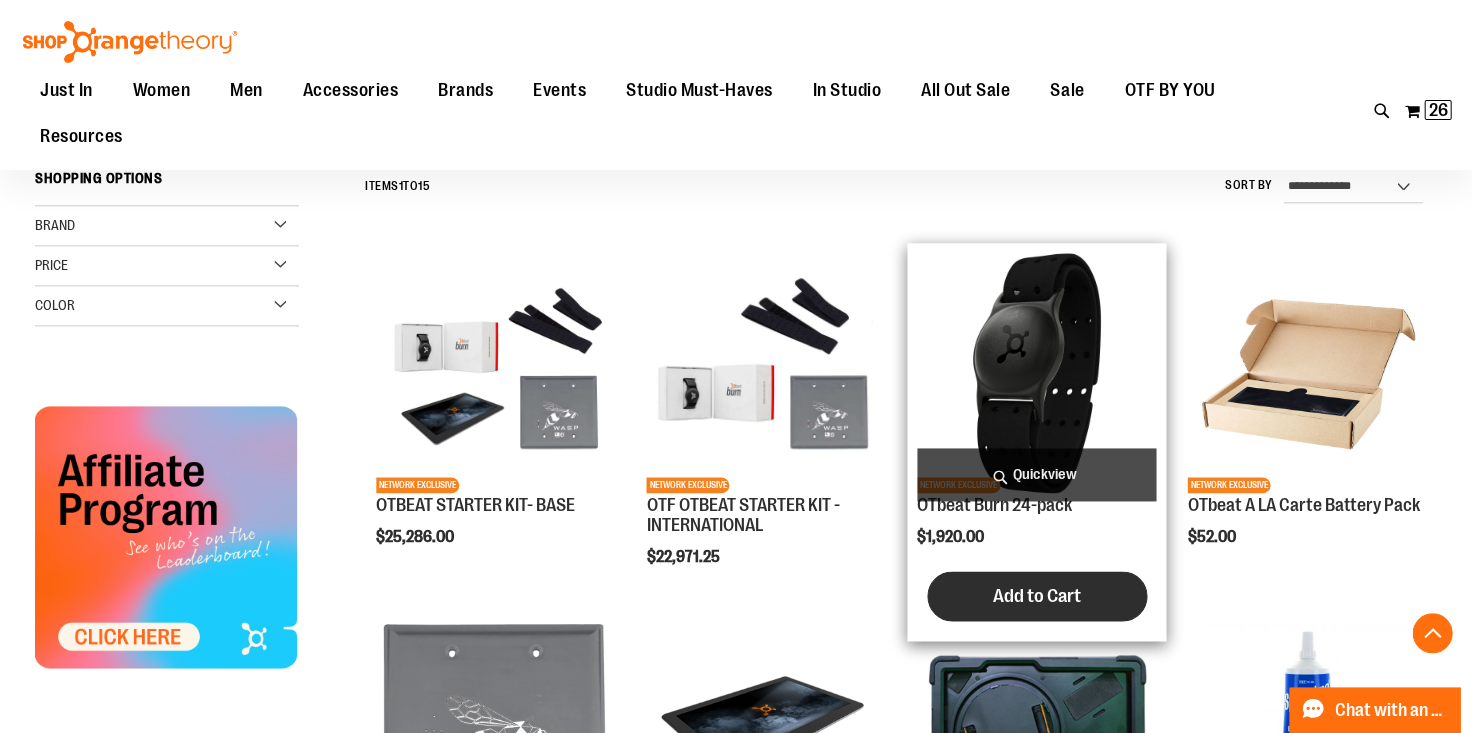 click on "Add to Cart" at bounding box center (1037, 596) 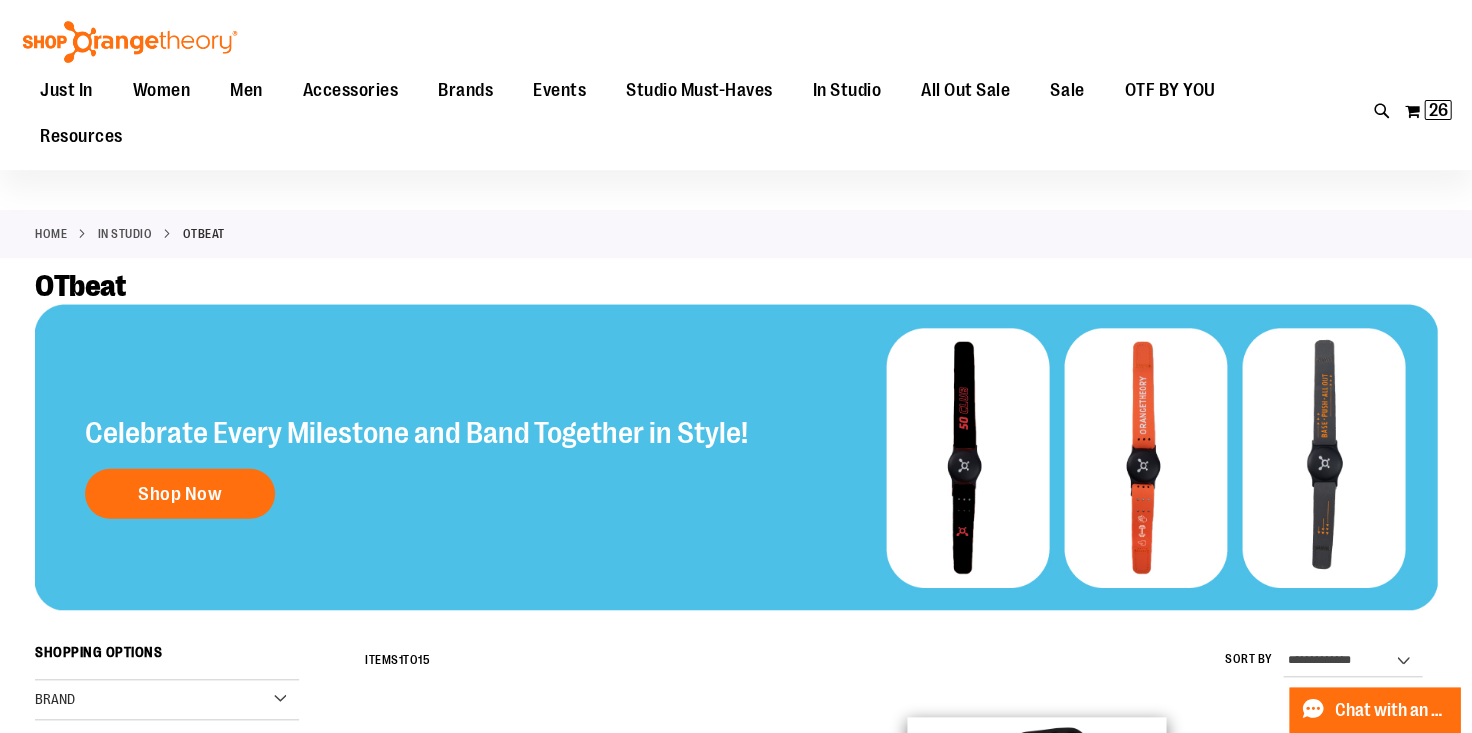 scroll, scrollTop: 0, scrollLeft: 0, axis: both 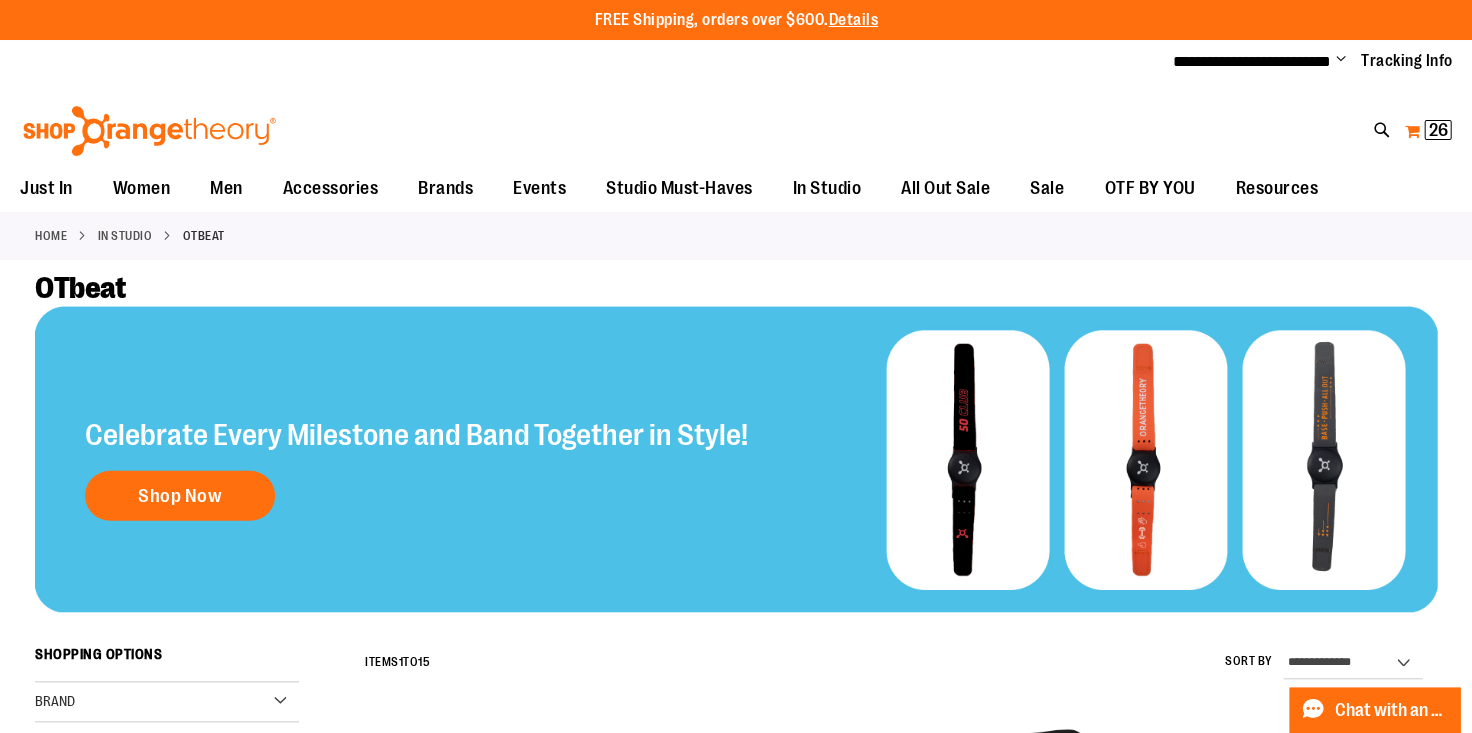 click on "26
26
items" at bounding box center [1437, 130] 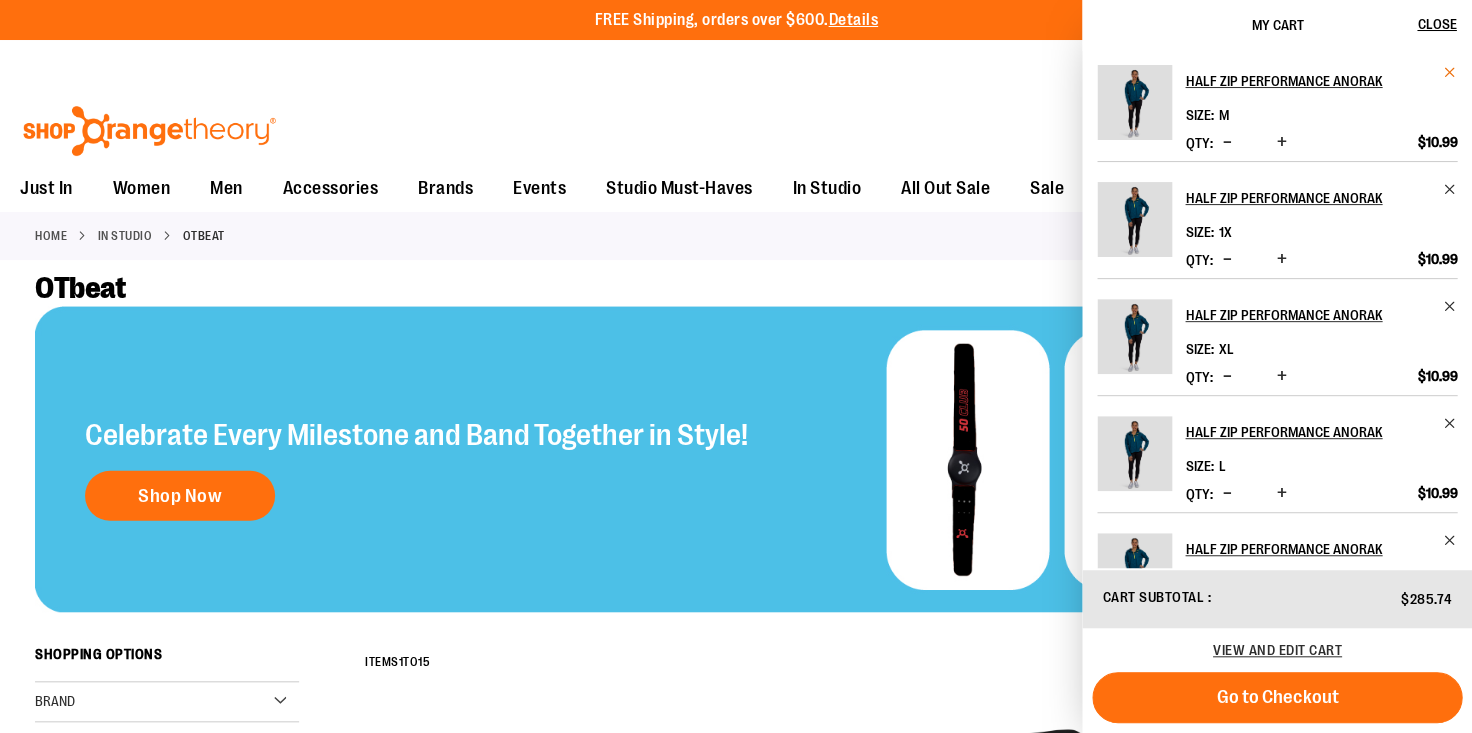 click at bounding box center [1449, 72] 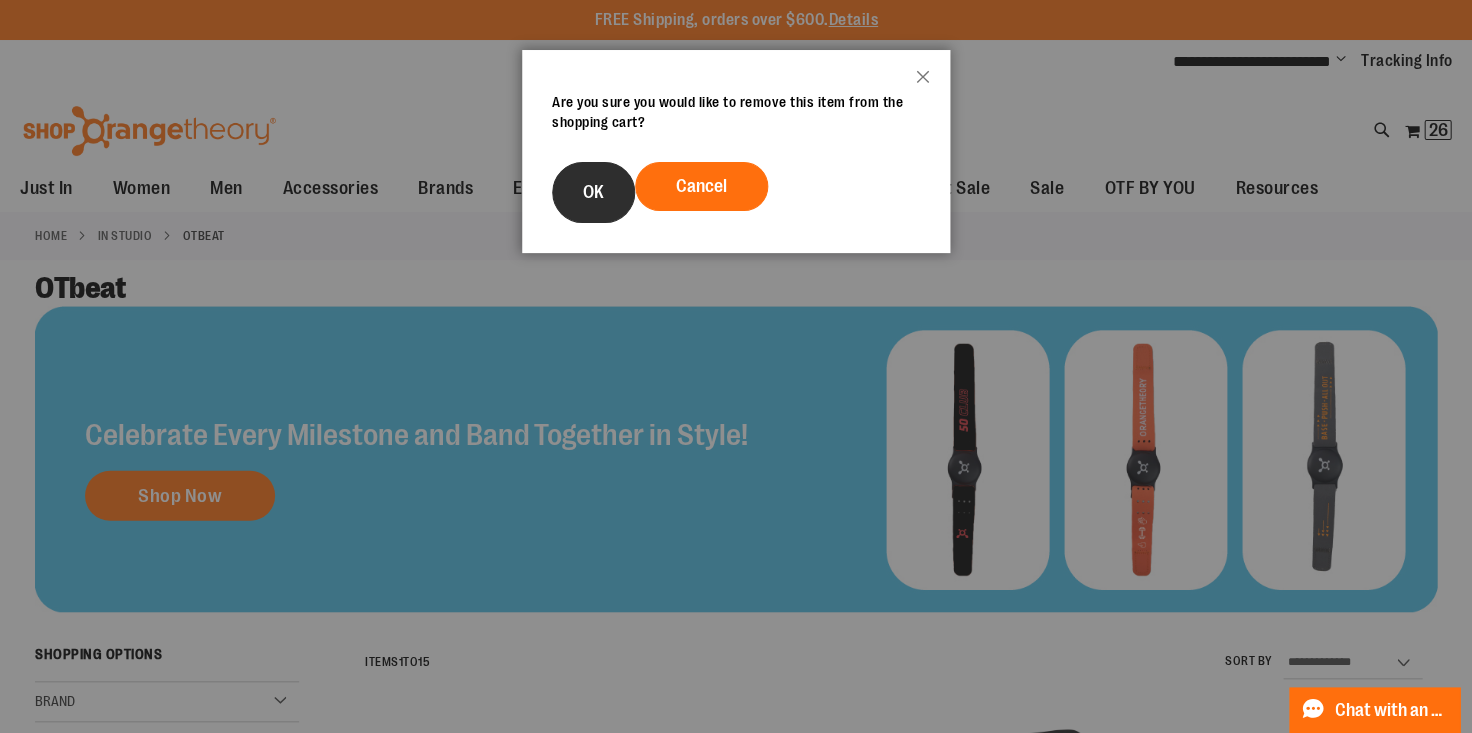 click on "OK" at bounding box center (593, 192) 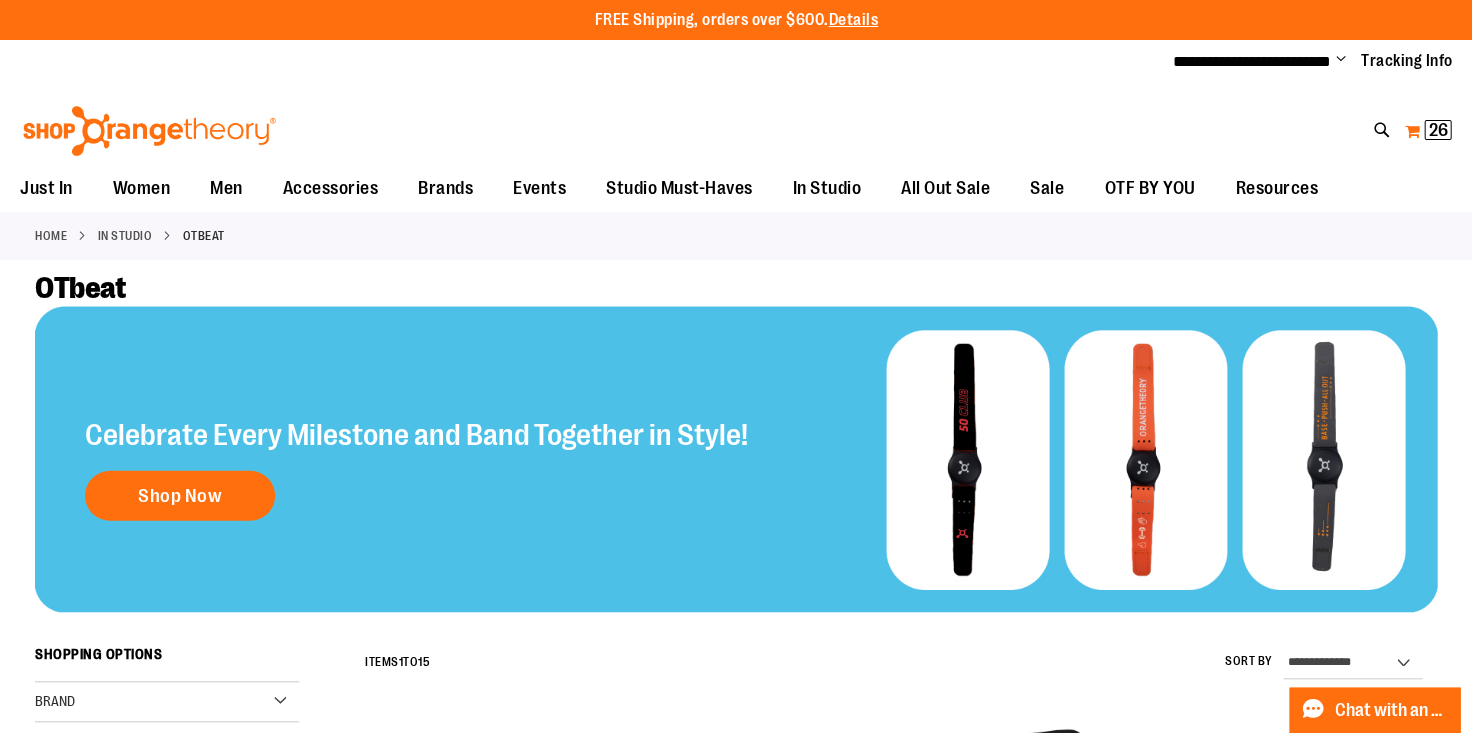 click on "26" at bounding box center (1437, 130) 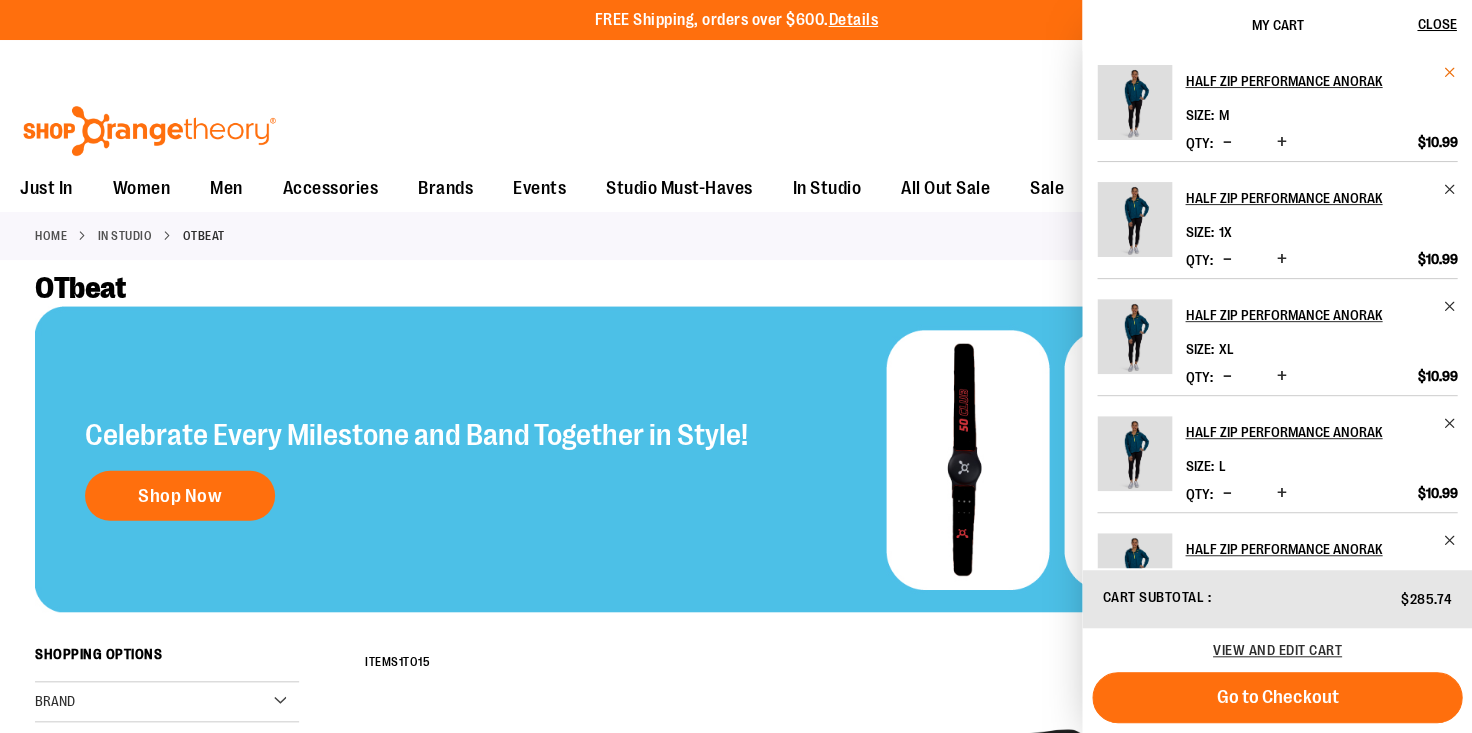 click at bounding box center [1449, 72] 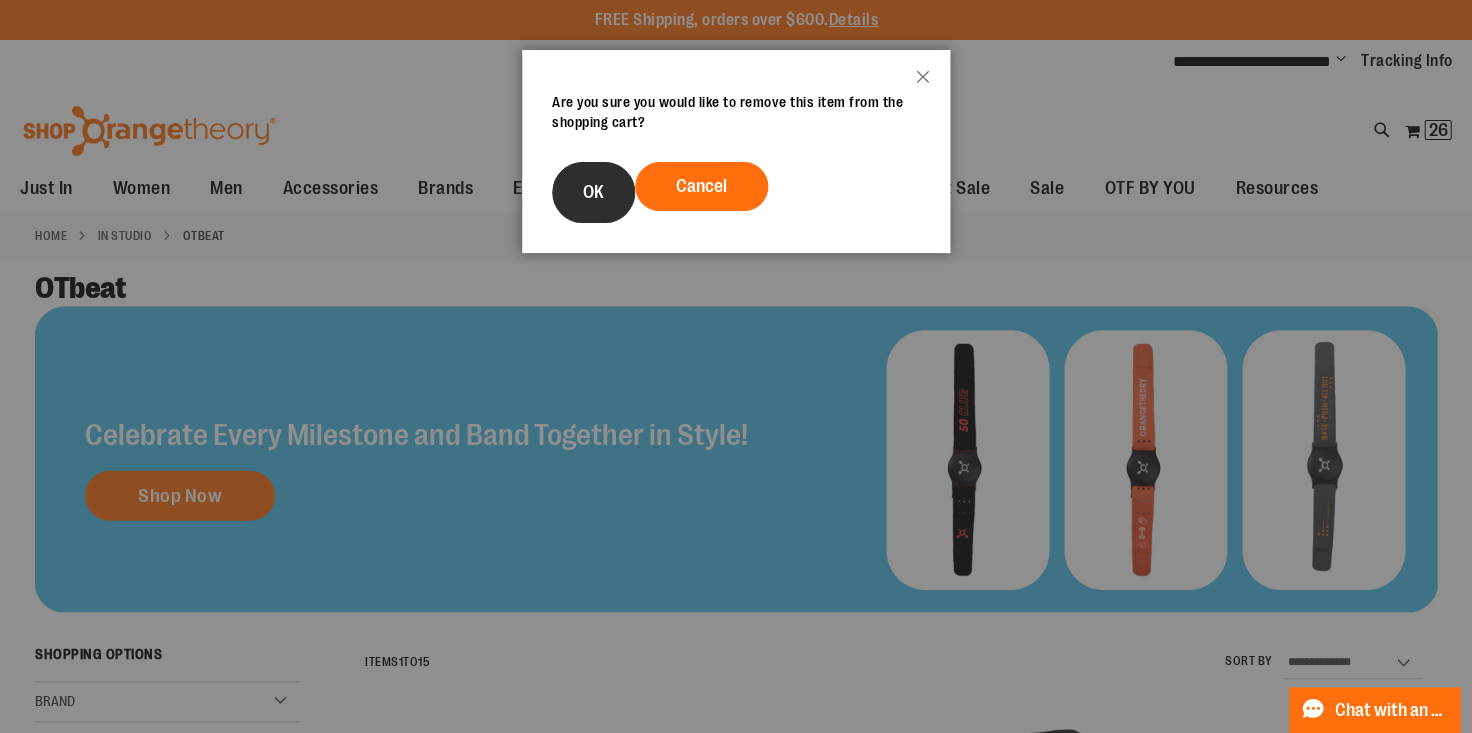 click on "OK" at bounding box center (593, 192) 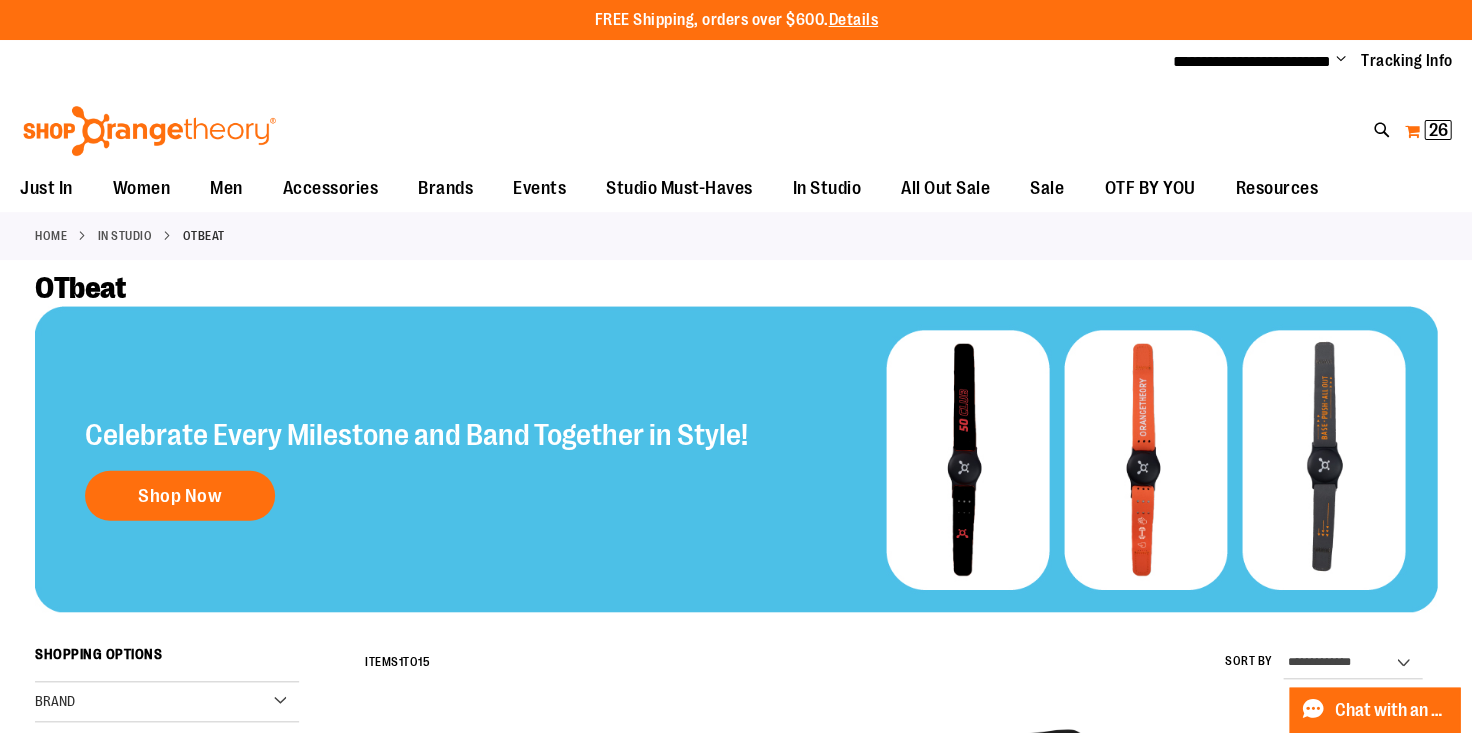 click on "26
26
items" at bounding box center [1437, 130] 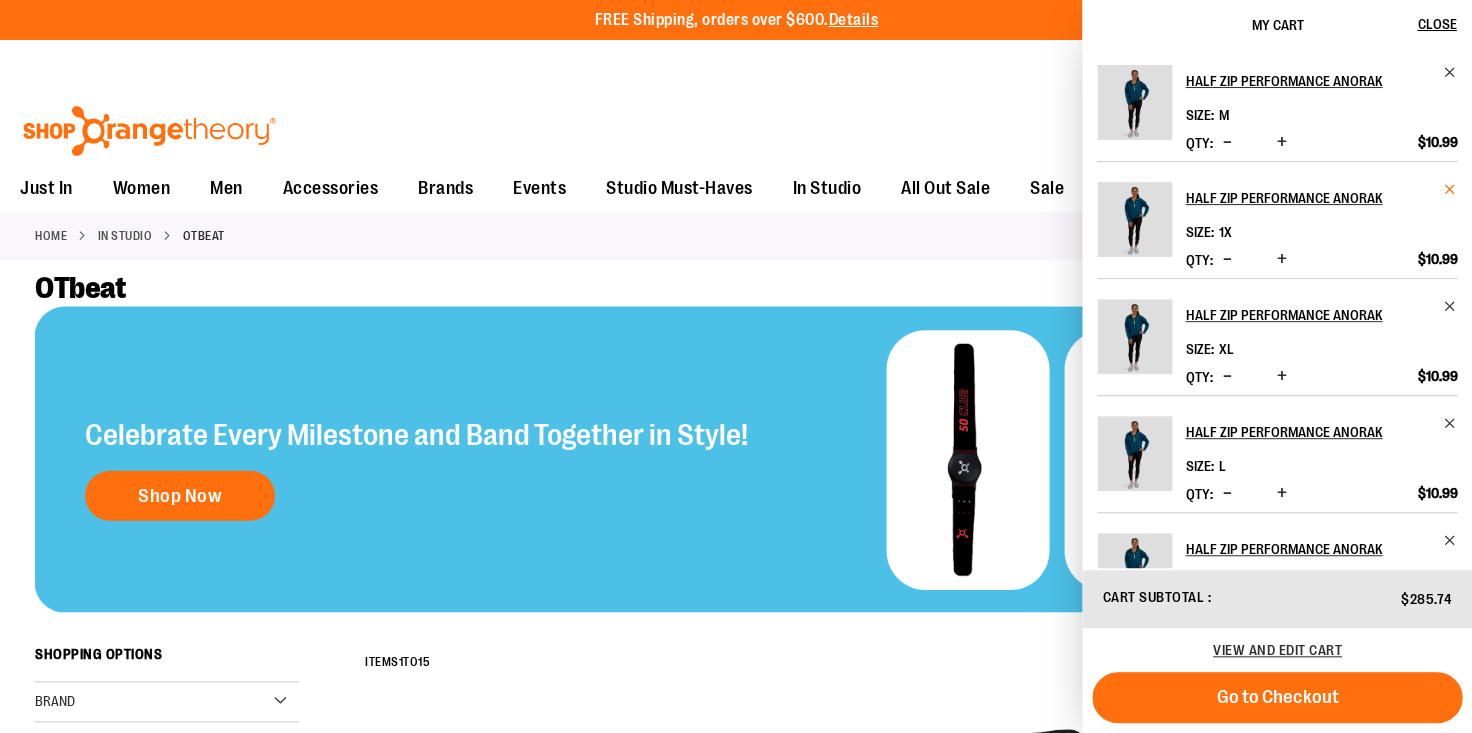 click at bounding box center (1449, 189) 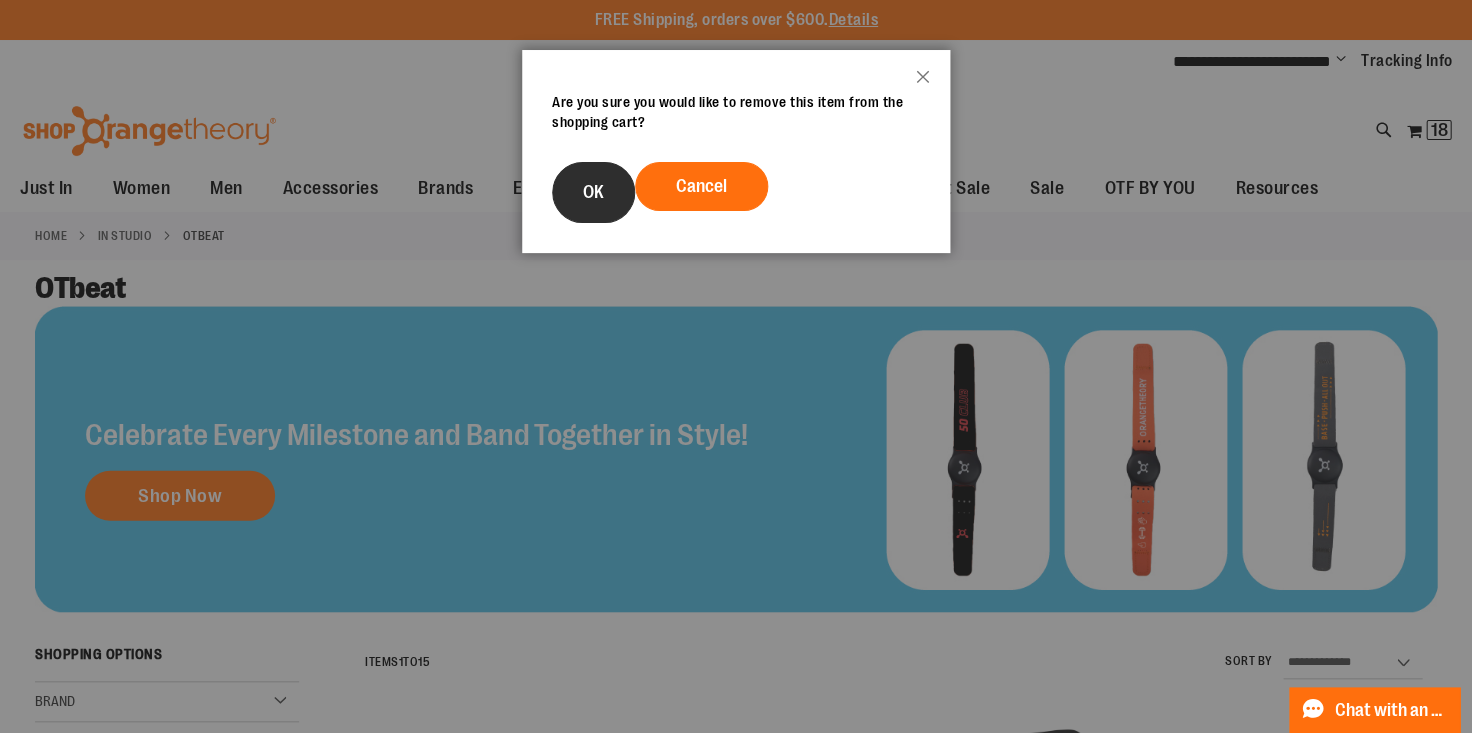 click on "OK" at bounding box center (593, 192) 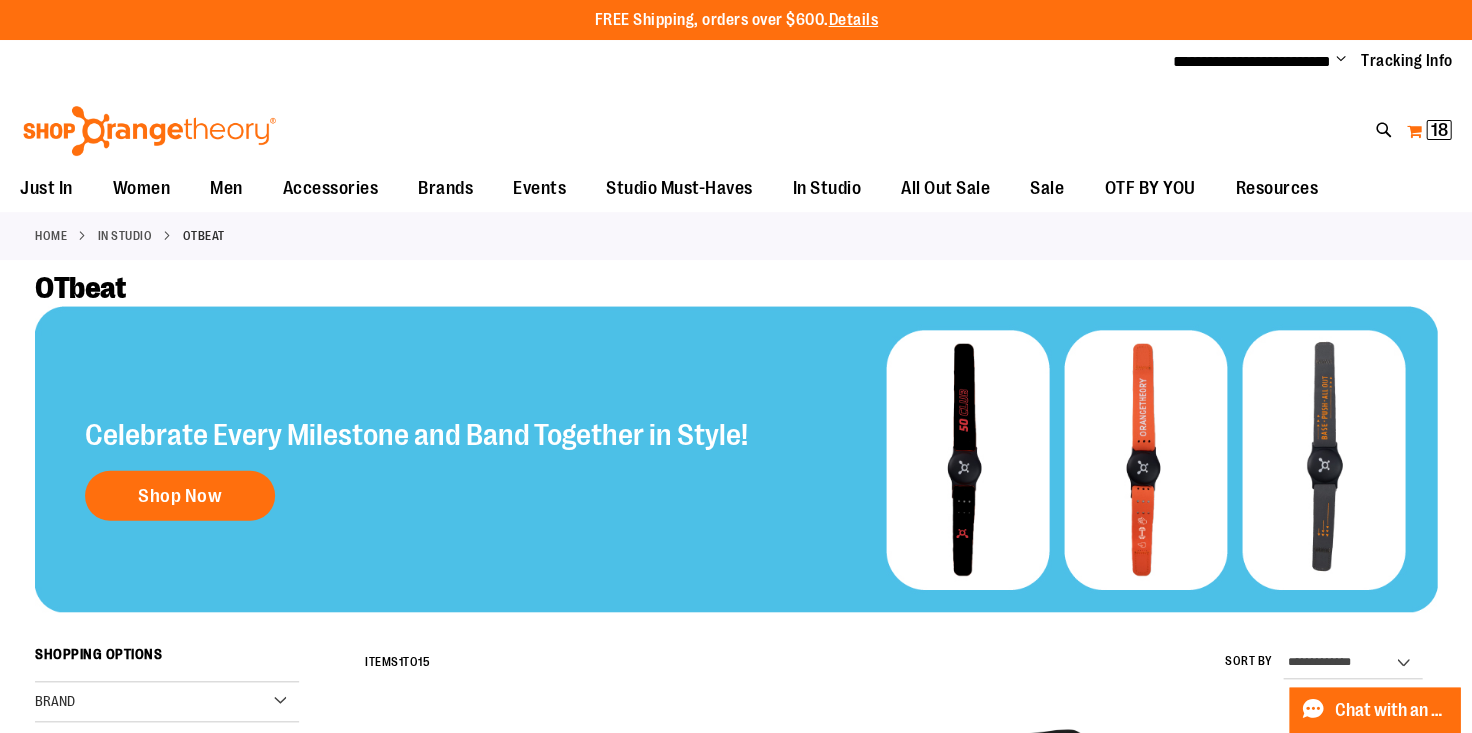 click on "18" at bounding box center (1438, 130) 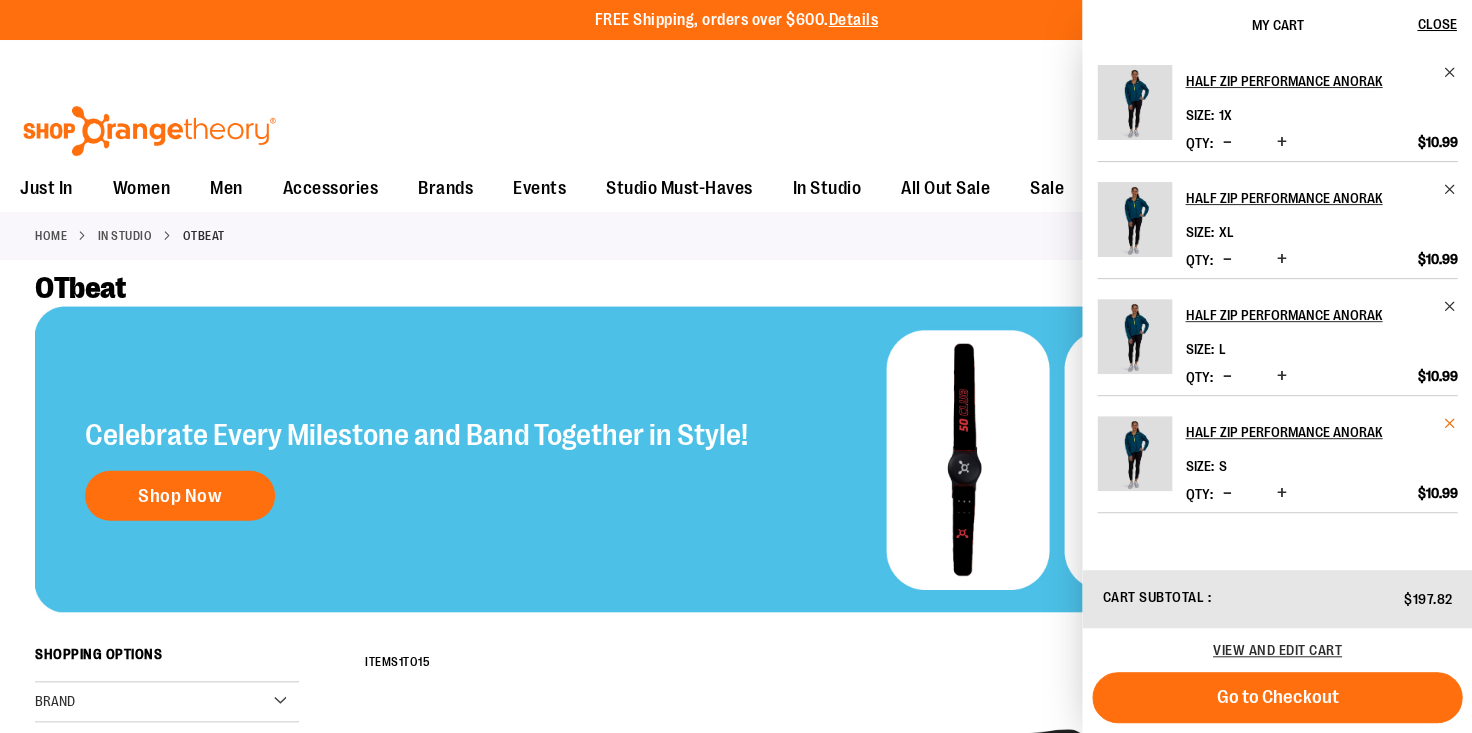 click at bounding box center (1449, 423) 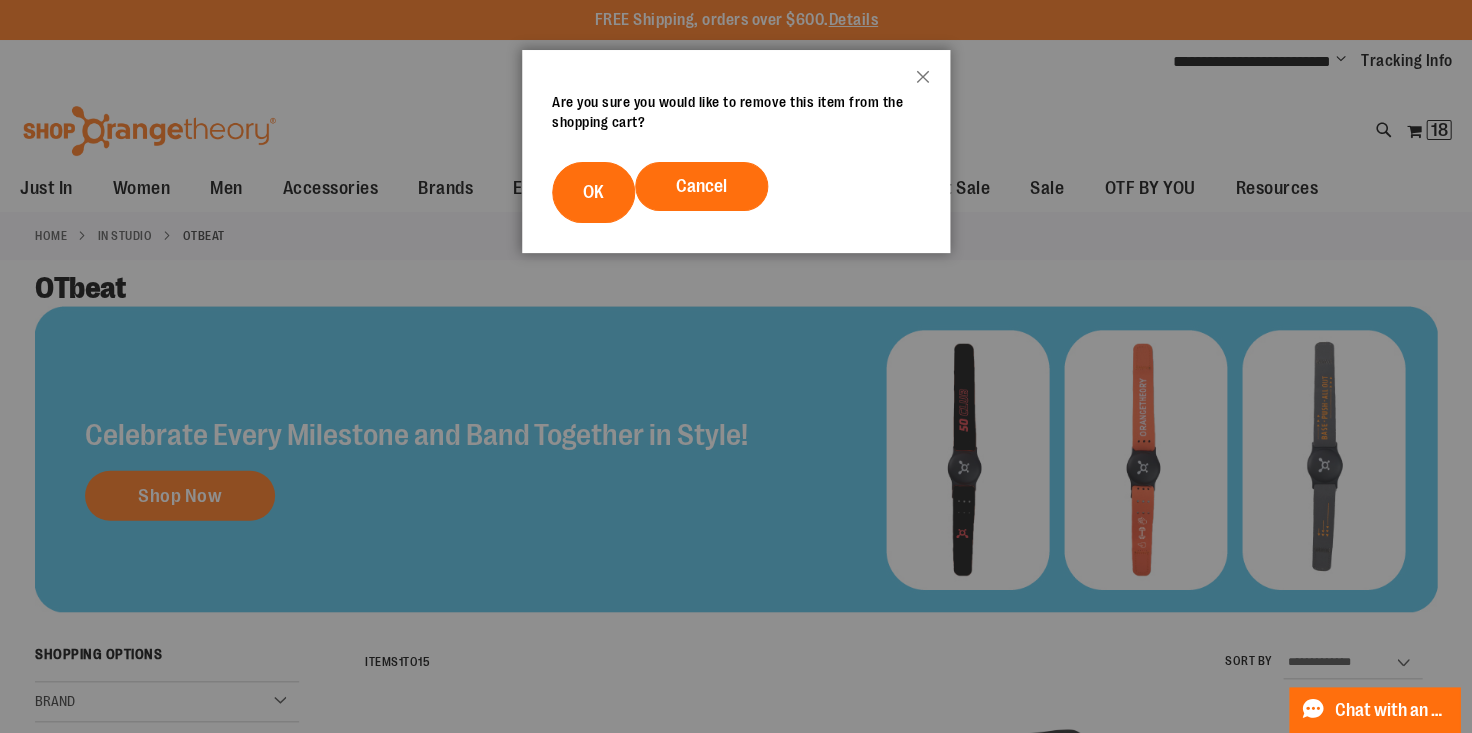 click on "OK" at bounding box center (593, 192) 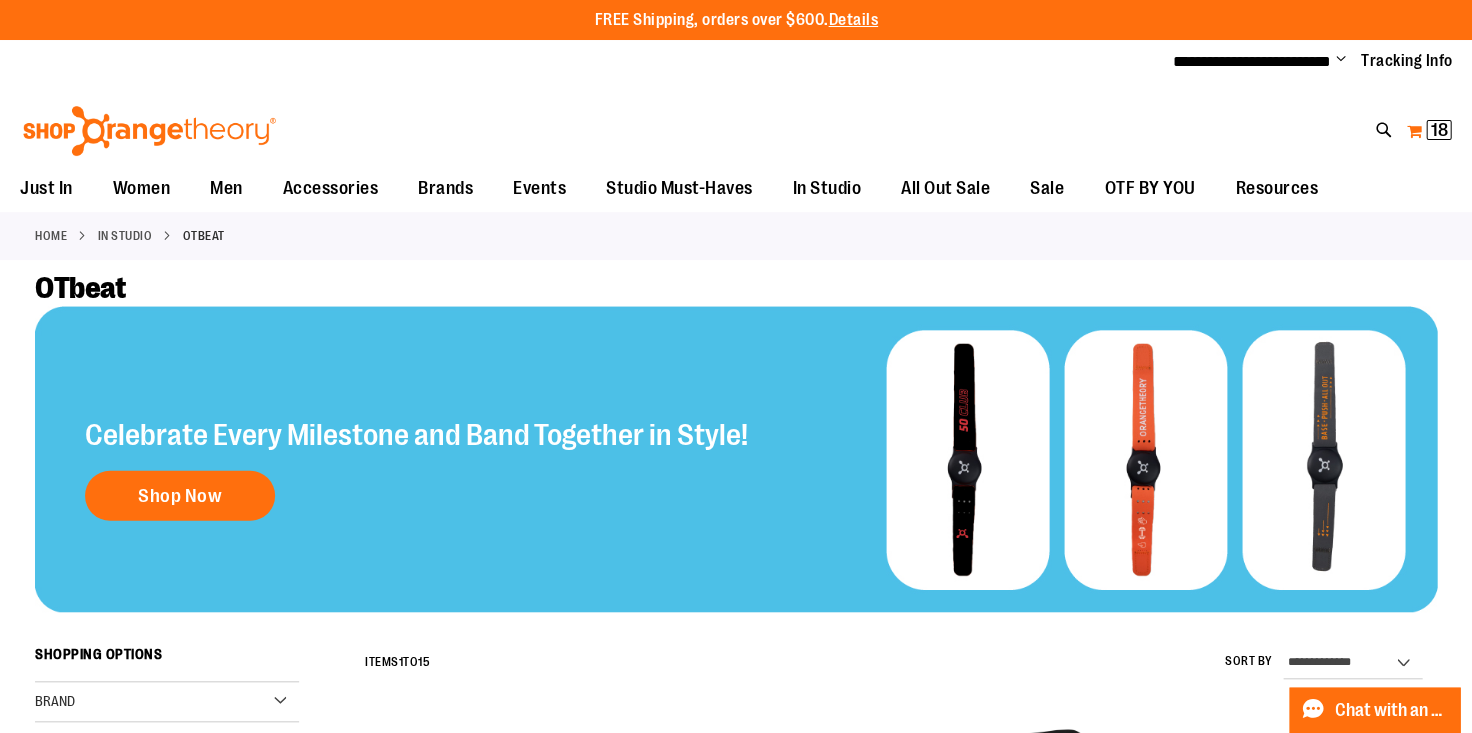 click on "18" at bounding box center [1438, 130] 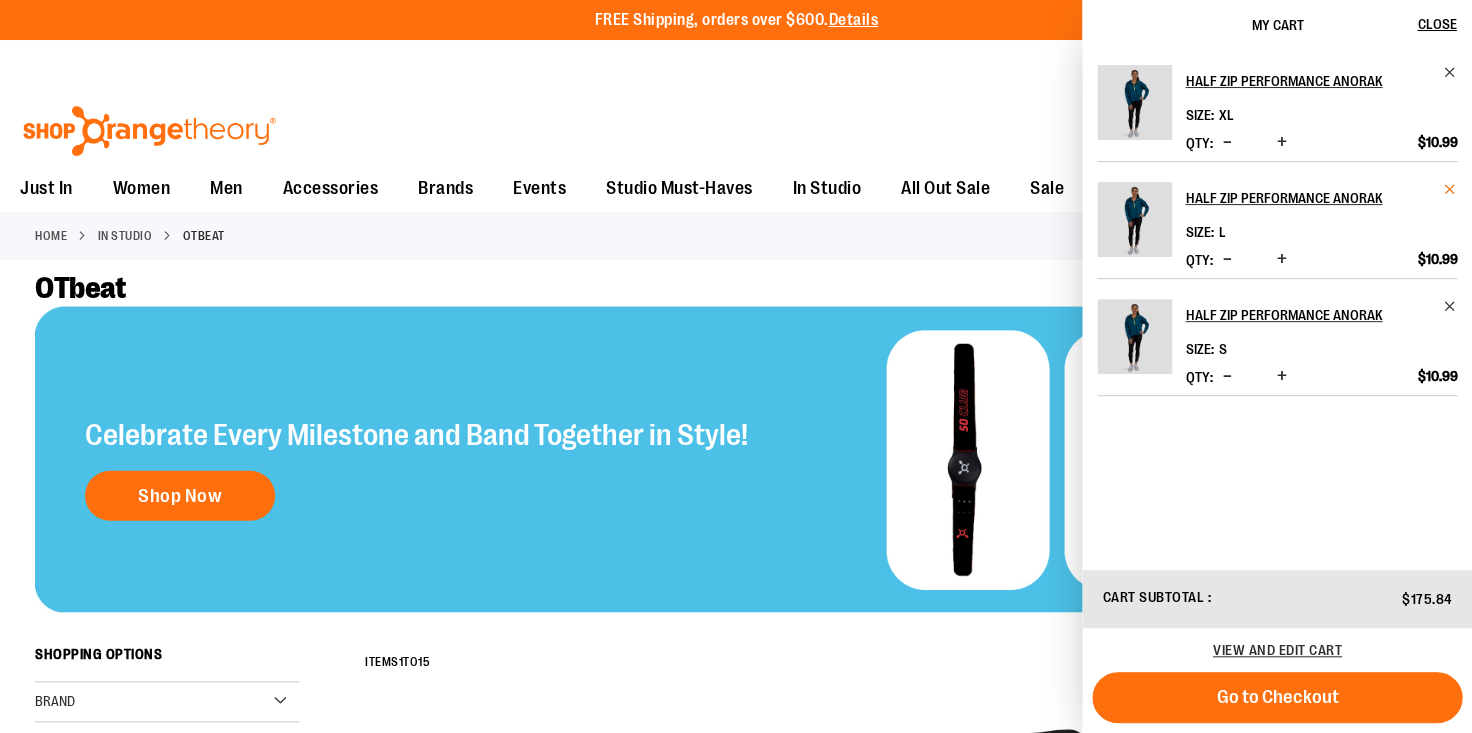 click at bounding box center (1449, 189) 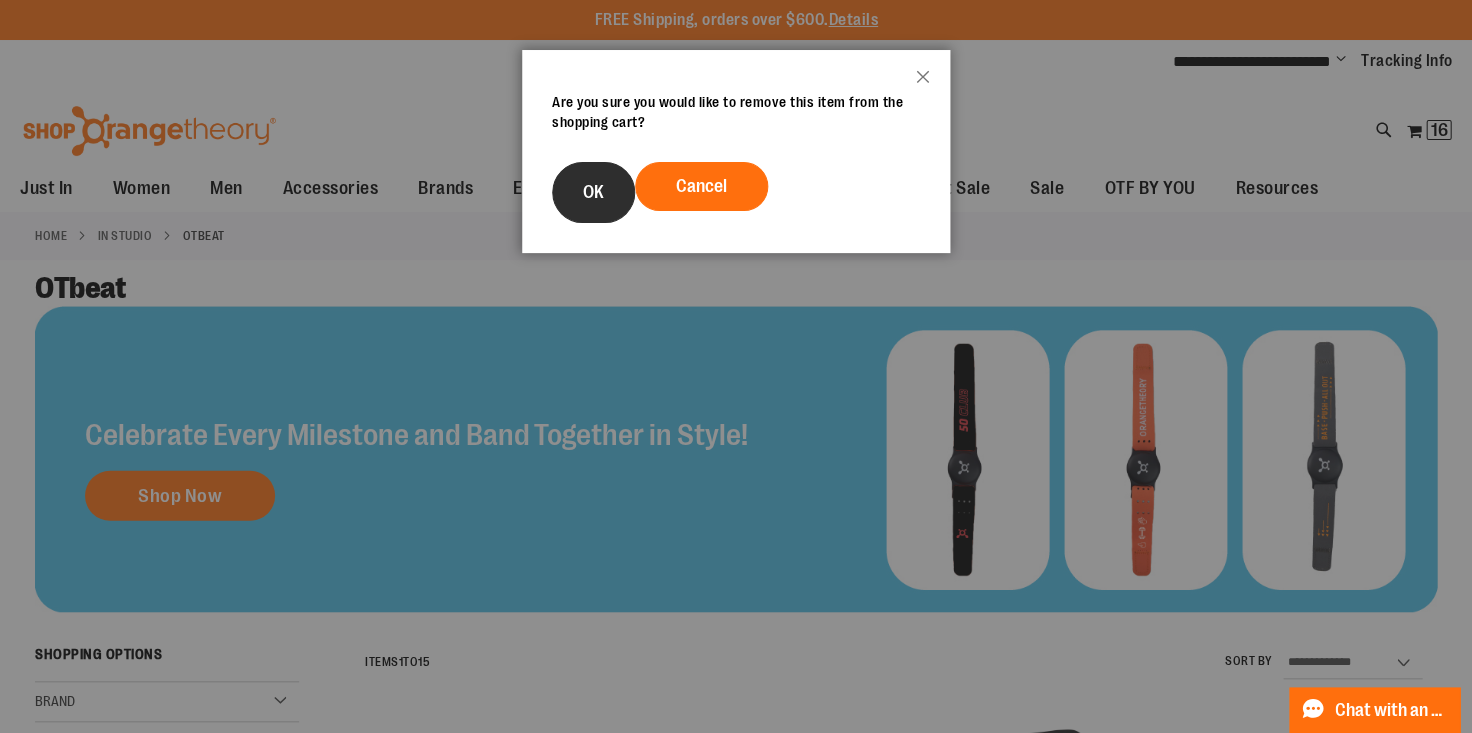 click on "OK" at bounding box center [593, 192] 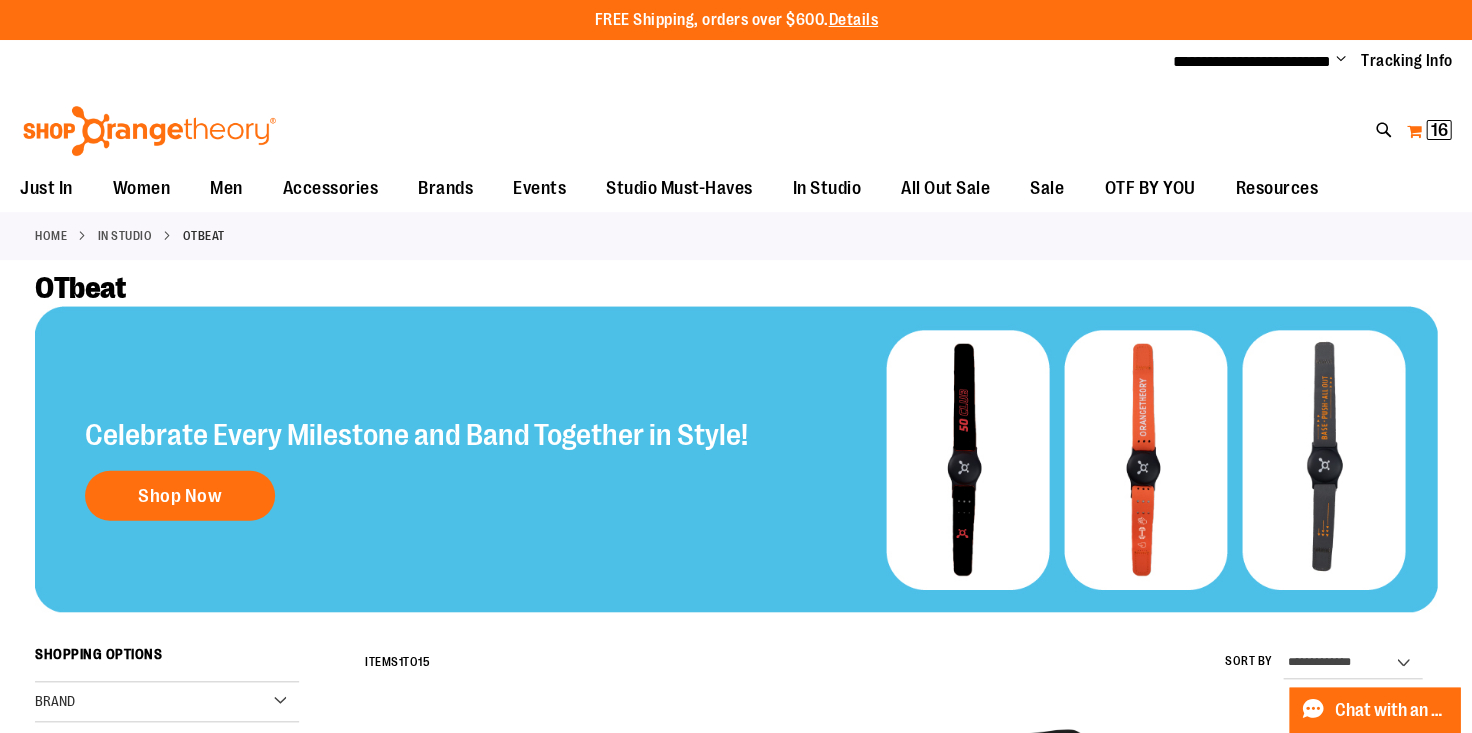 click on "16" at bounding box center (1438, 130) 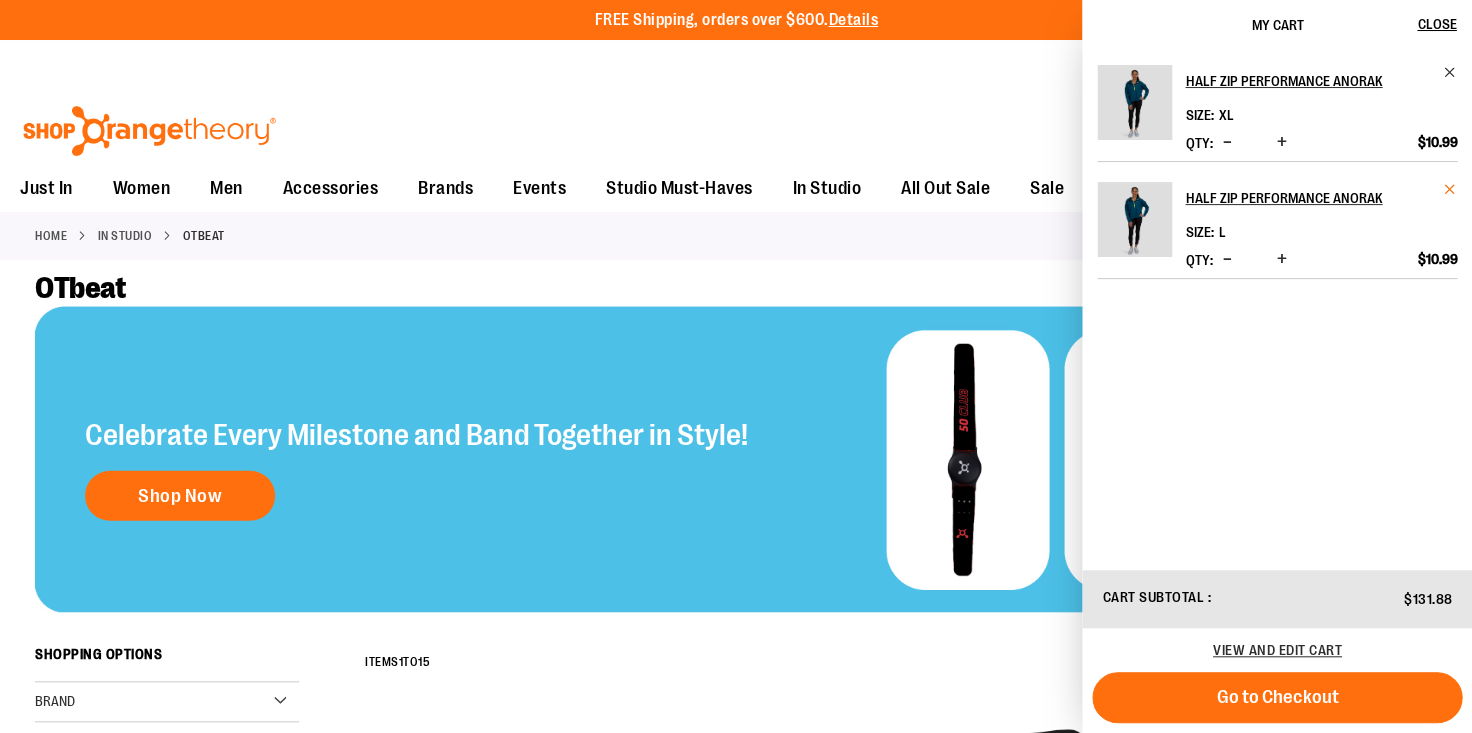 click at bounding box center [1449, 189] 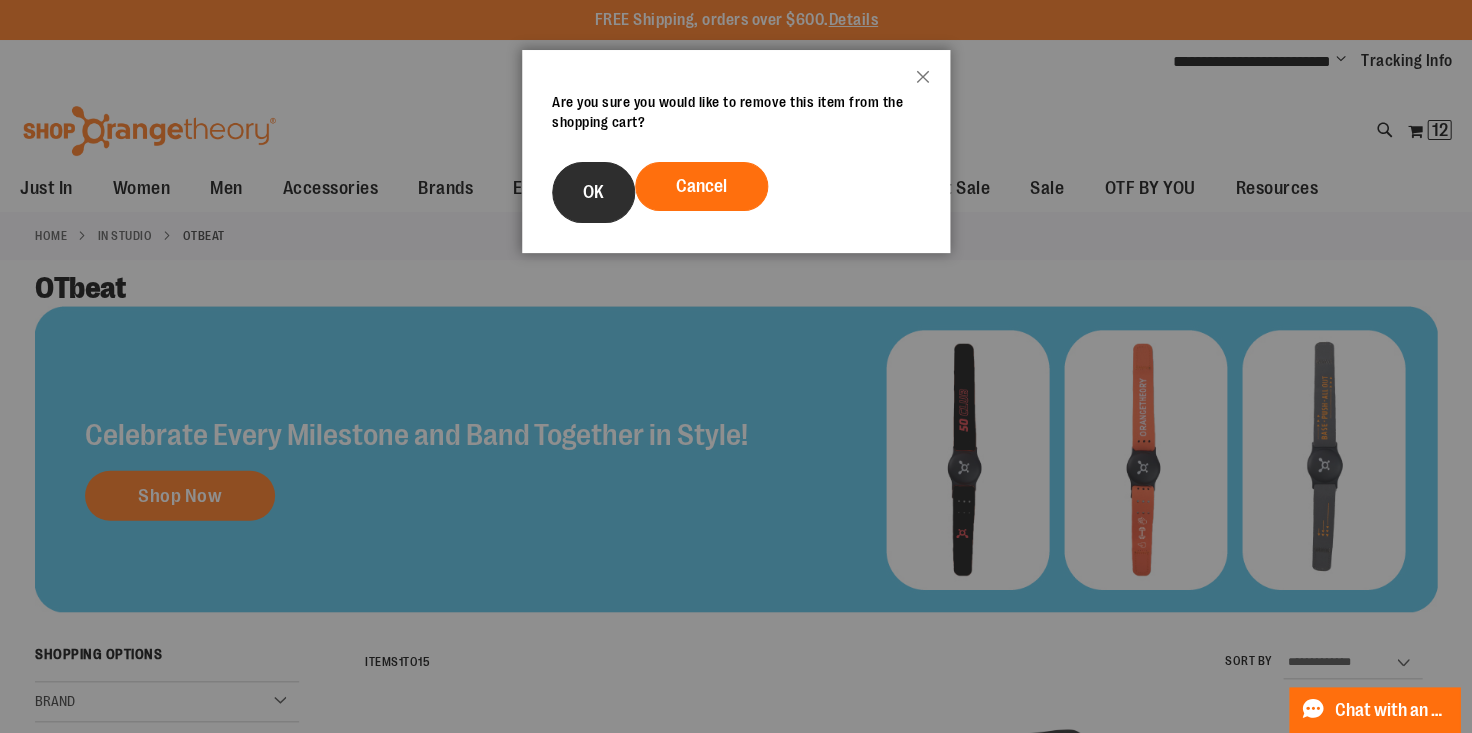 click on "OK" at bounding box center [593, 192] 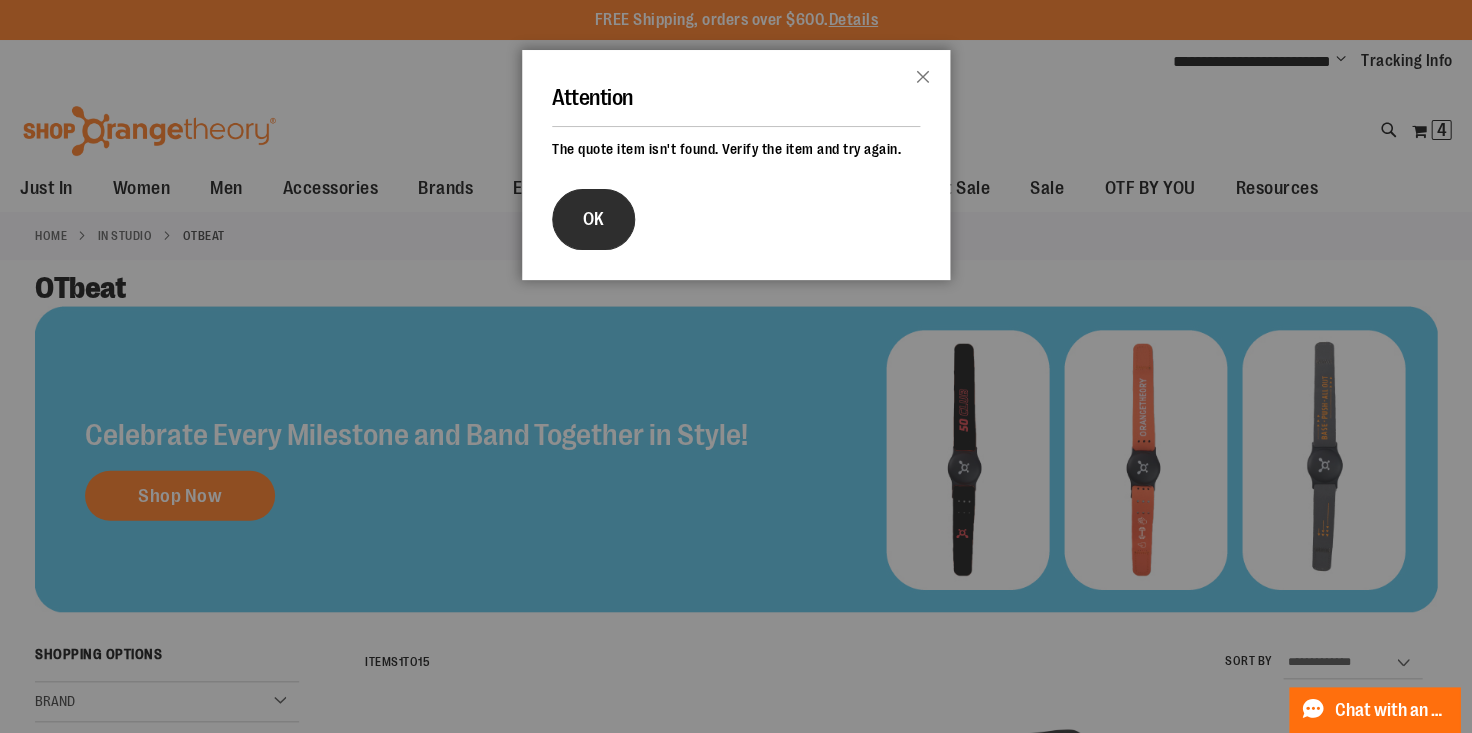 click on "OK" at bounding box center (593, 219) 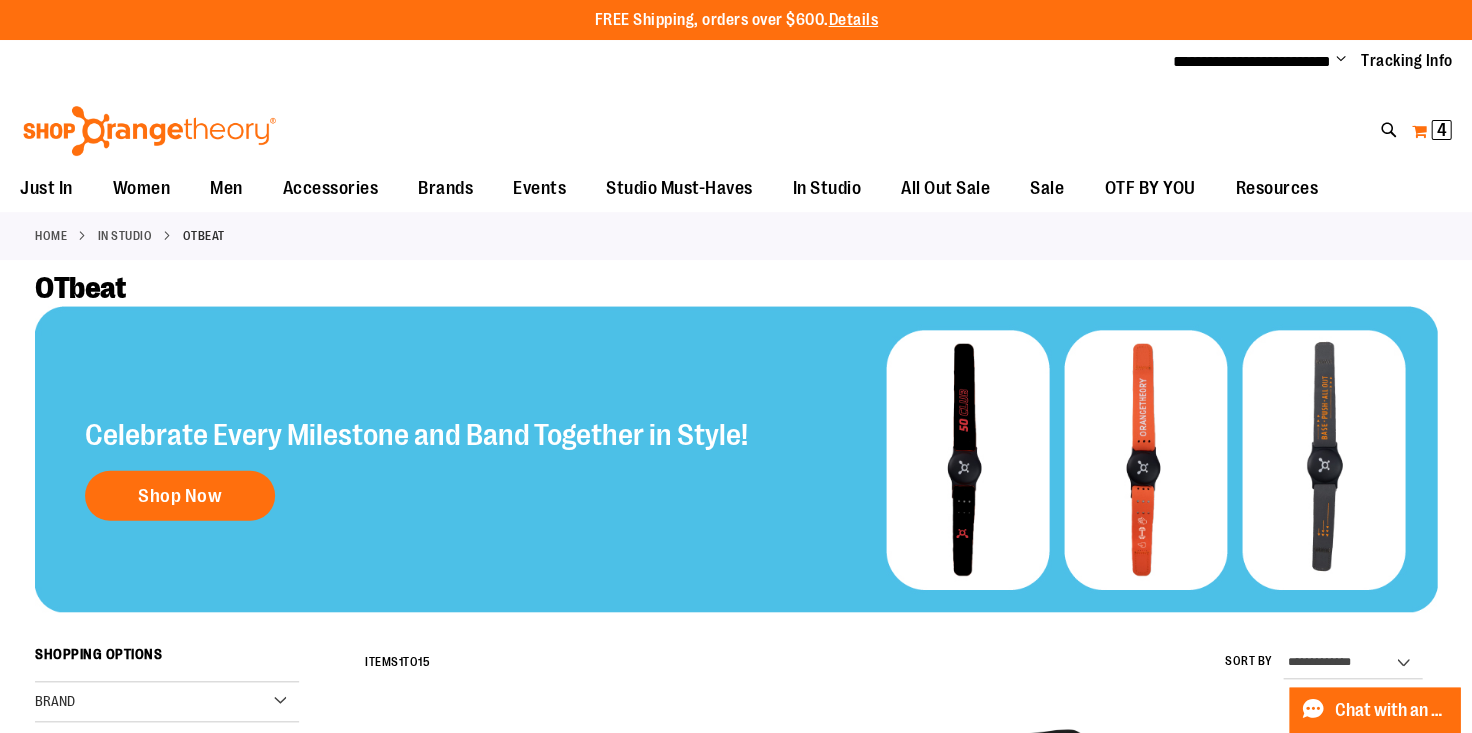 click on "4" at bounding box center [1441, 130] 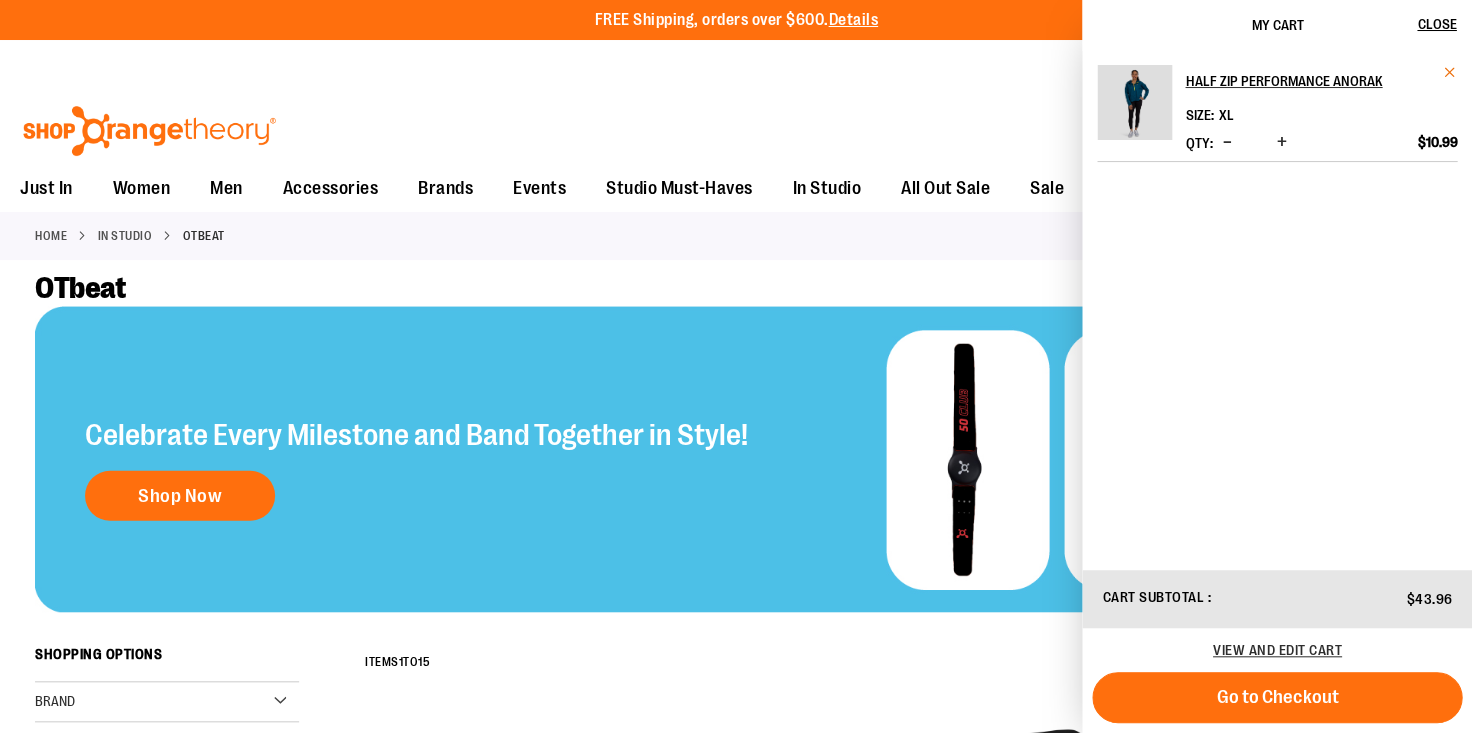 click at bounding box center (1449, 72) 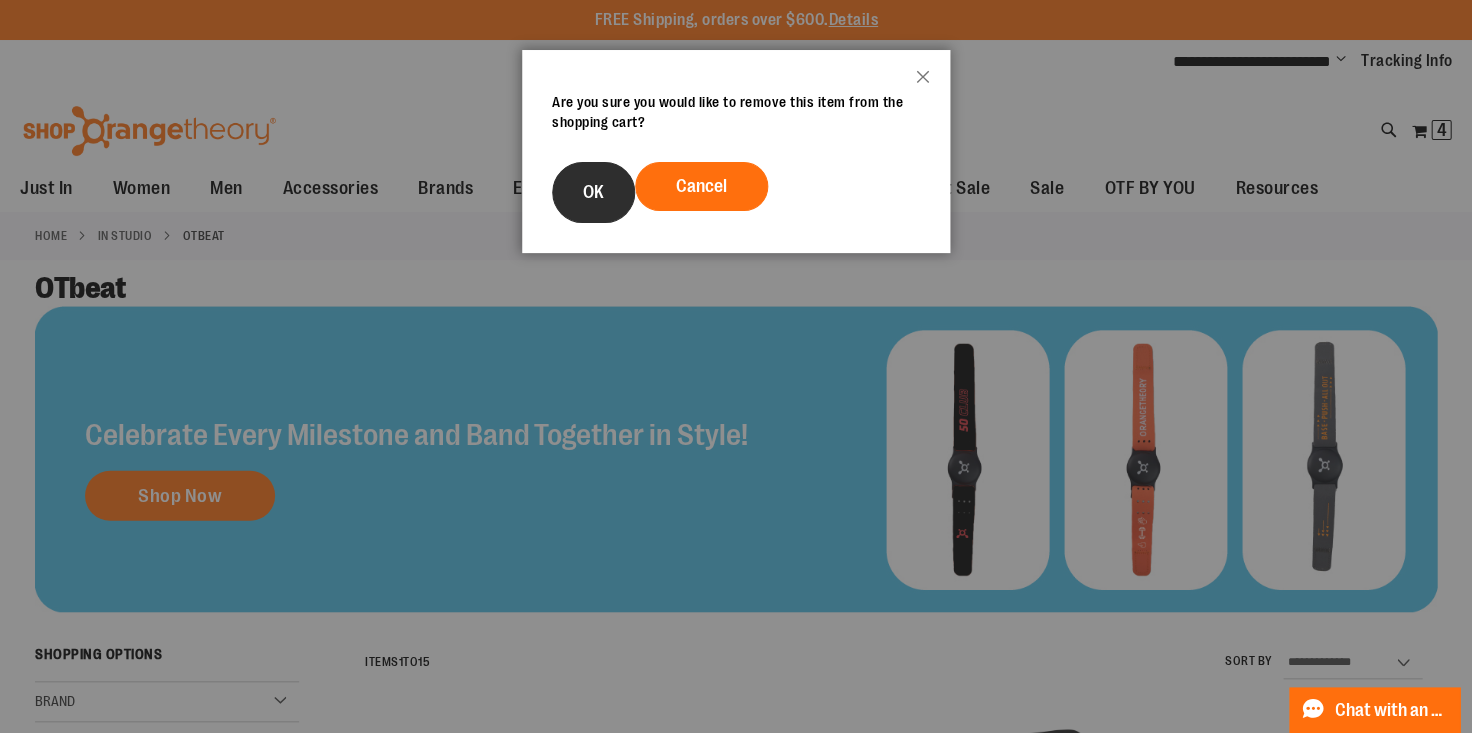 click on "OK" at bounding box center (593, 192) 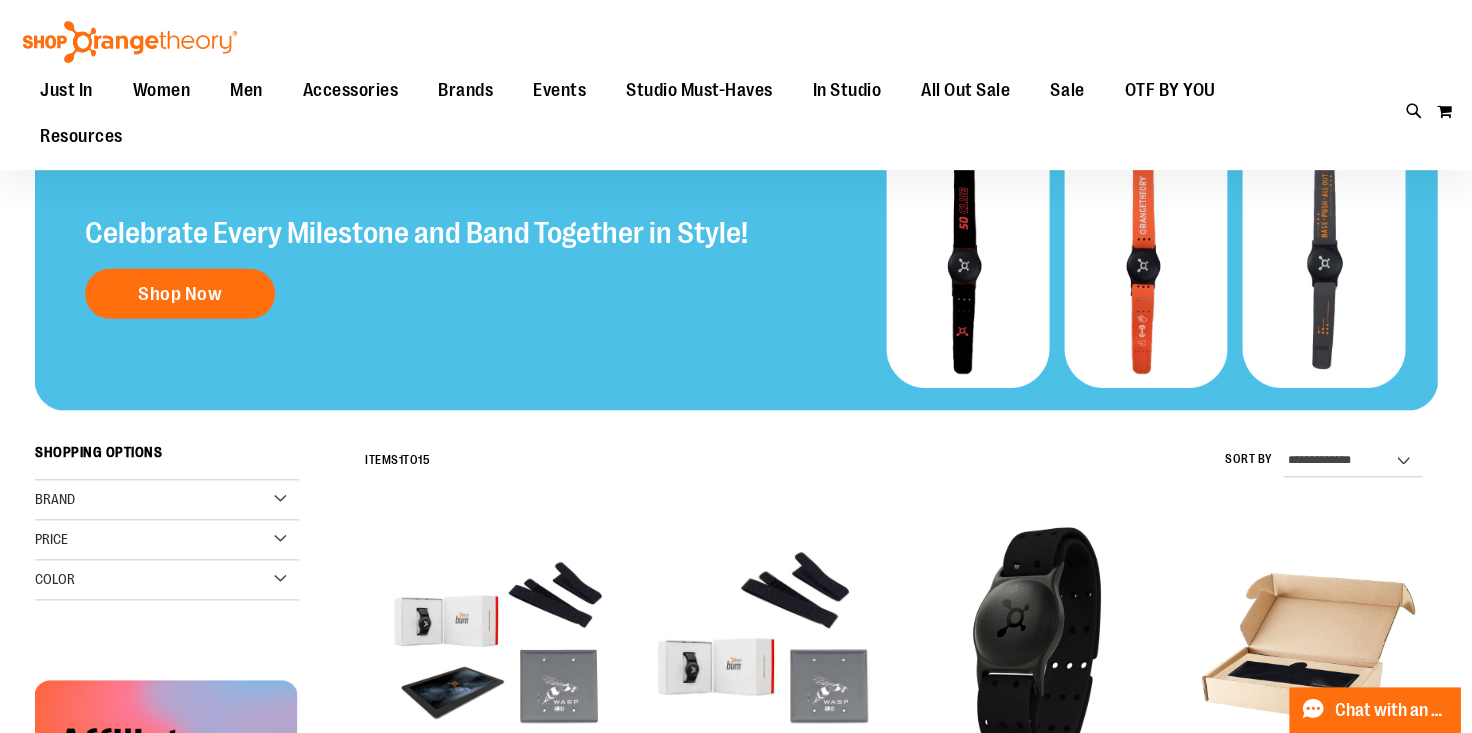scroll, scrollTop: 201, scrollLeft: 0, axis: vertical 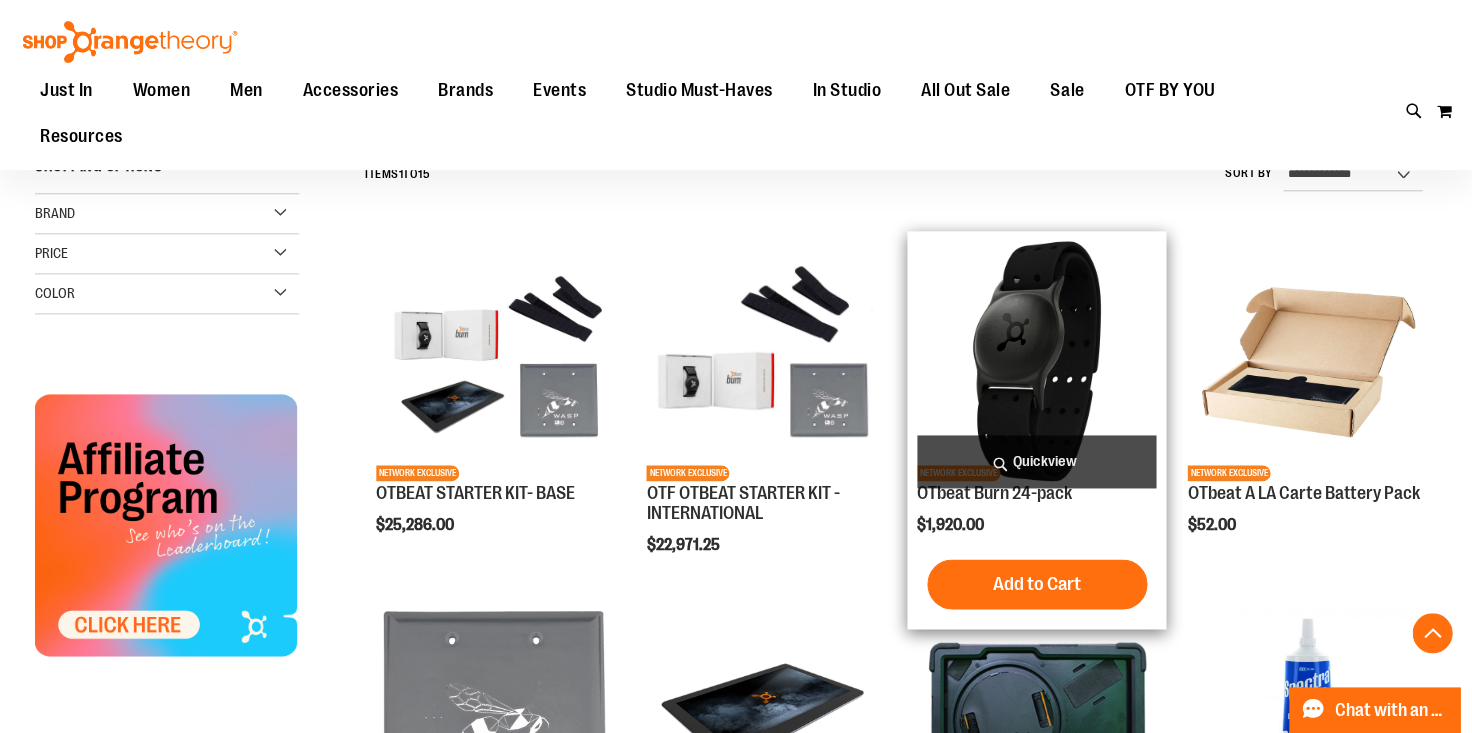 click at bounding box center [1037, 361] 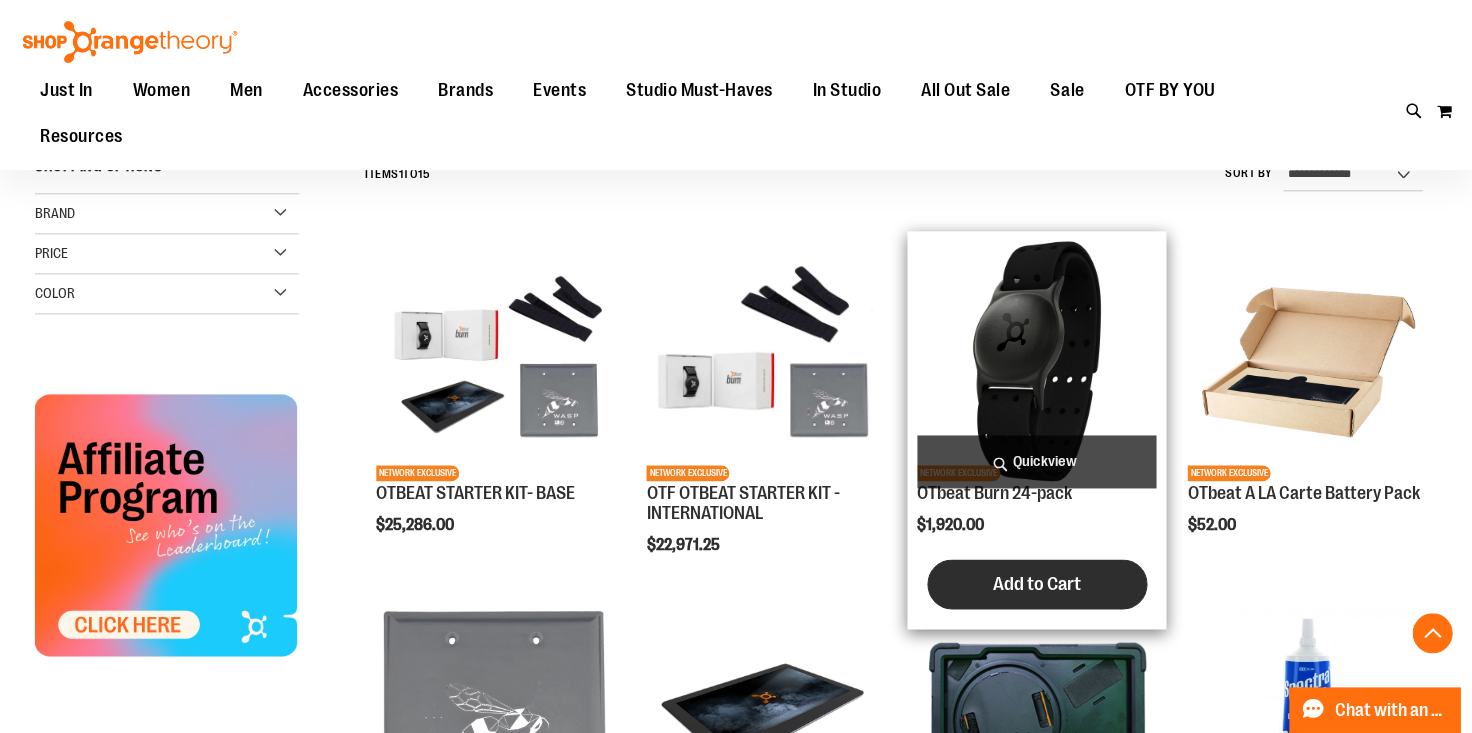 click on "Add to Cart" at bounding box center [1037, 583] 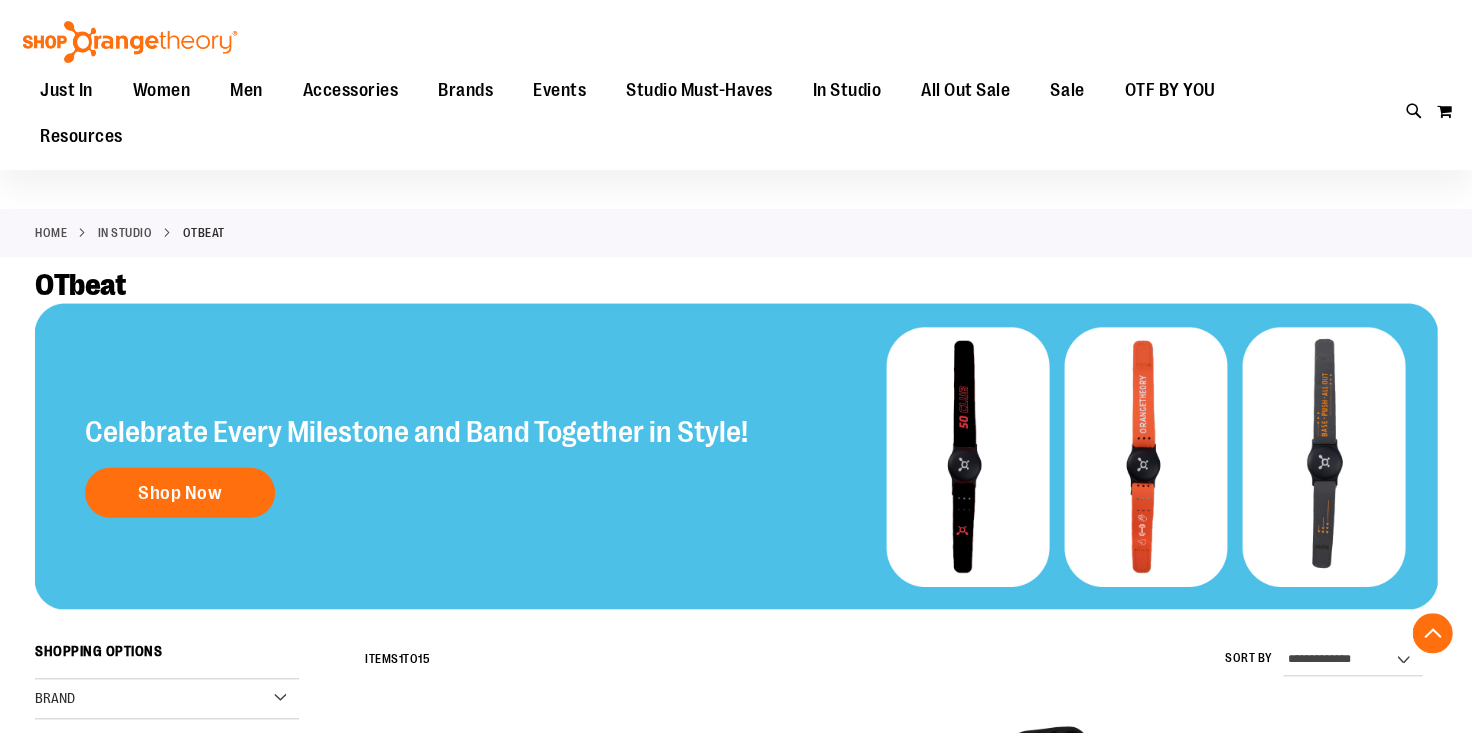 scroll, scrollTop: 486, scrollLeft: 0, axis: vertical 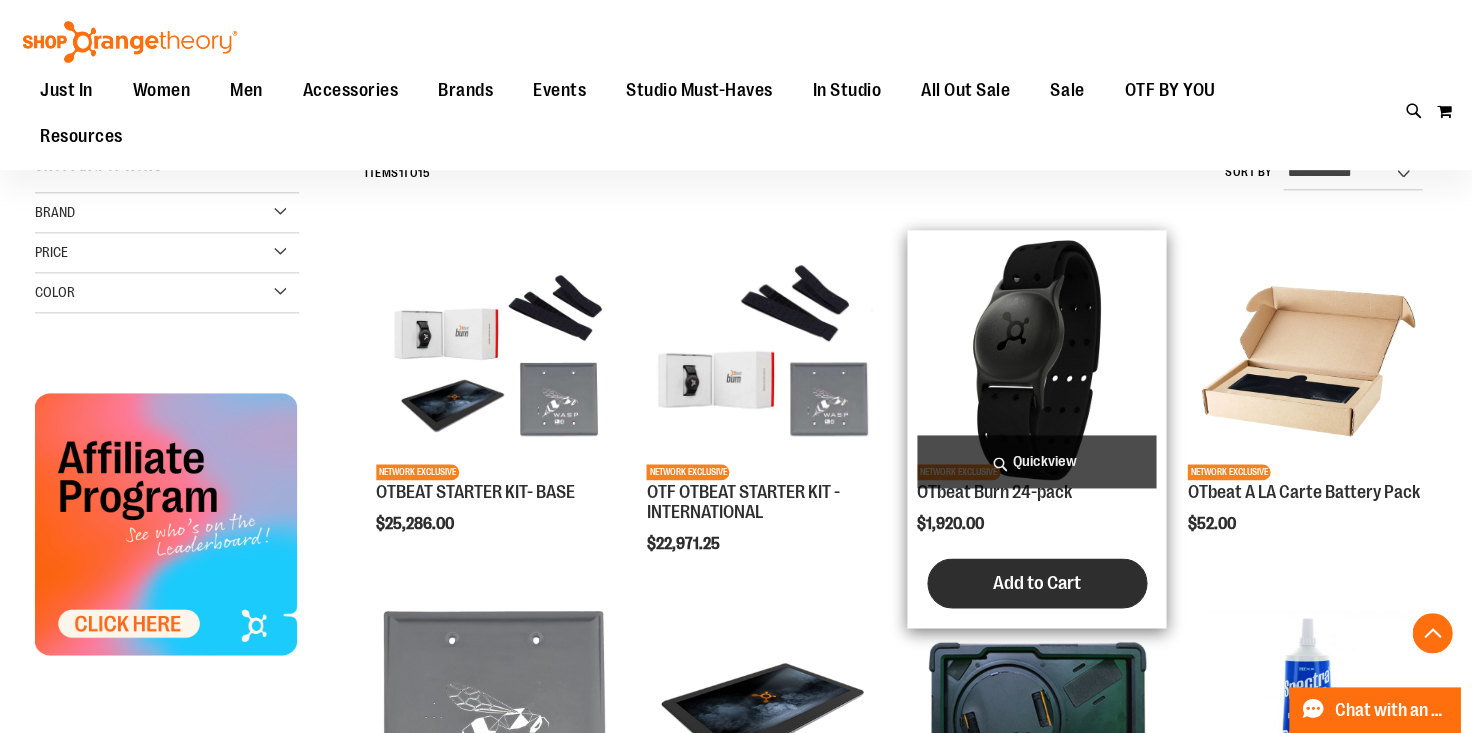 click on "Add to Cart" at bounding box center (1037, 582) 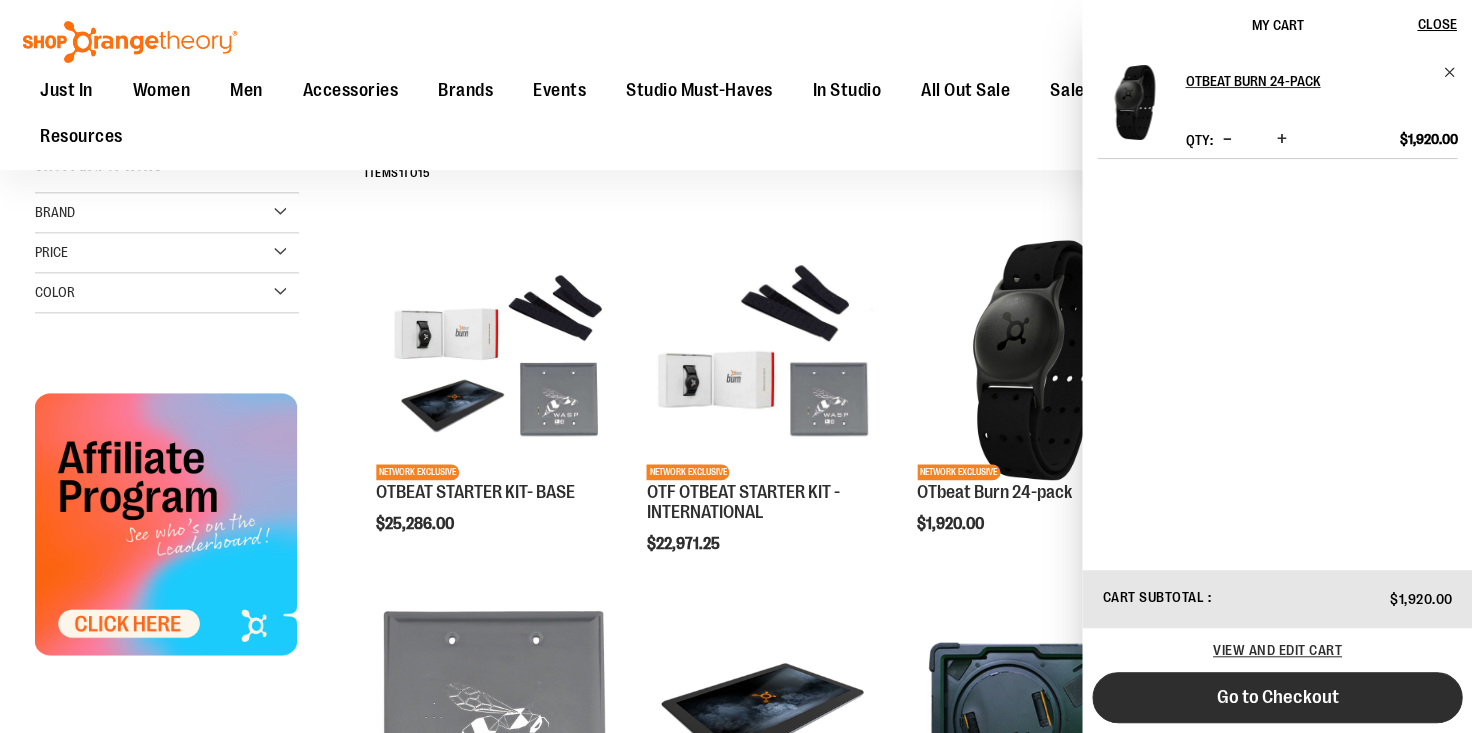 click on "Go to Checkout" at bounding box center [1277, 697] 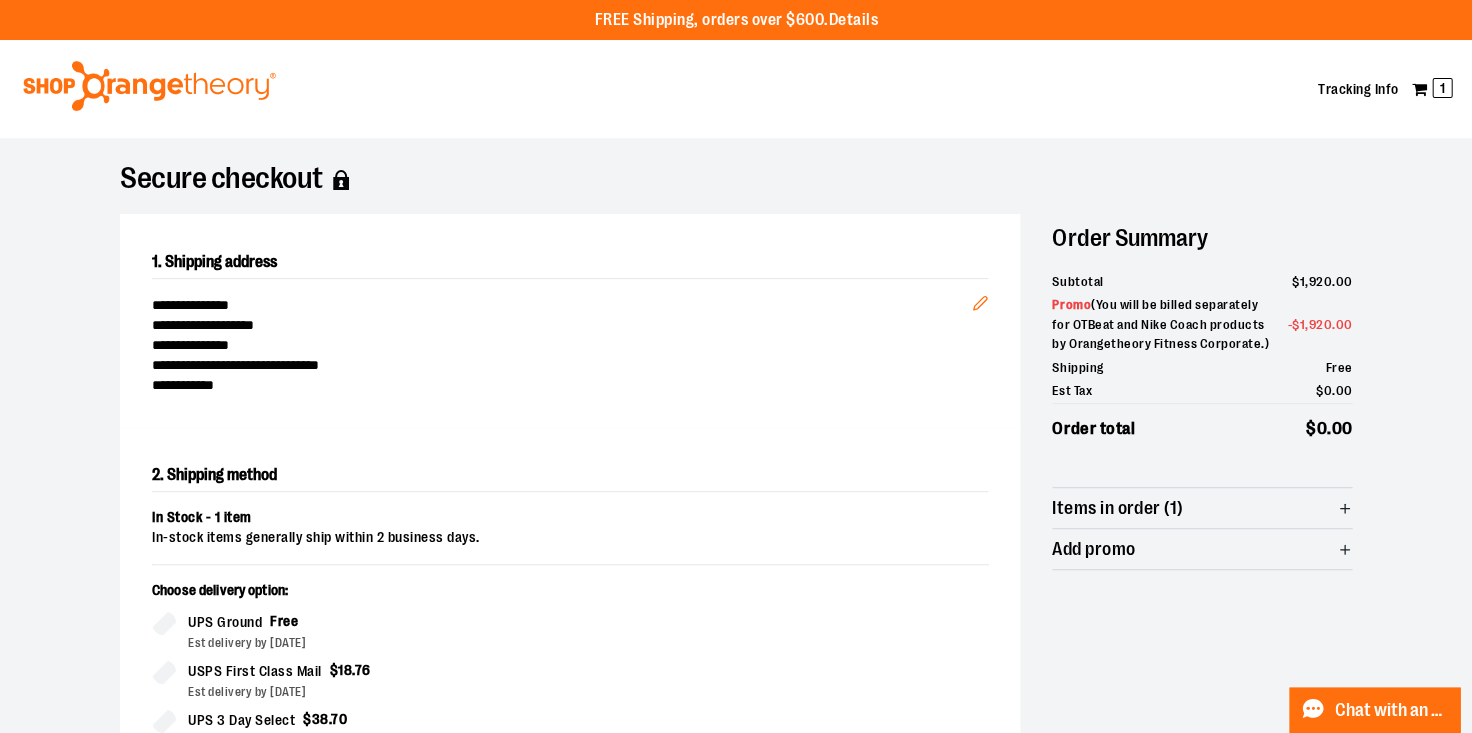 scroll, scrollTop: 0, scrollLeft: 0, axis: both 